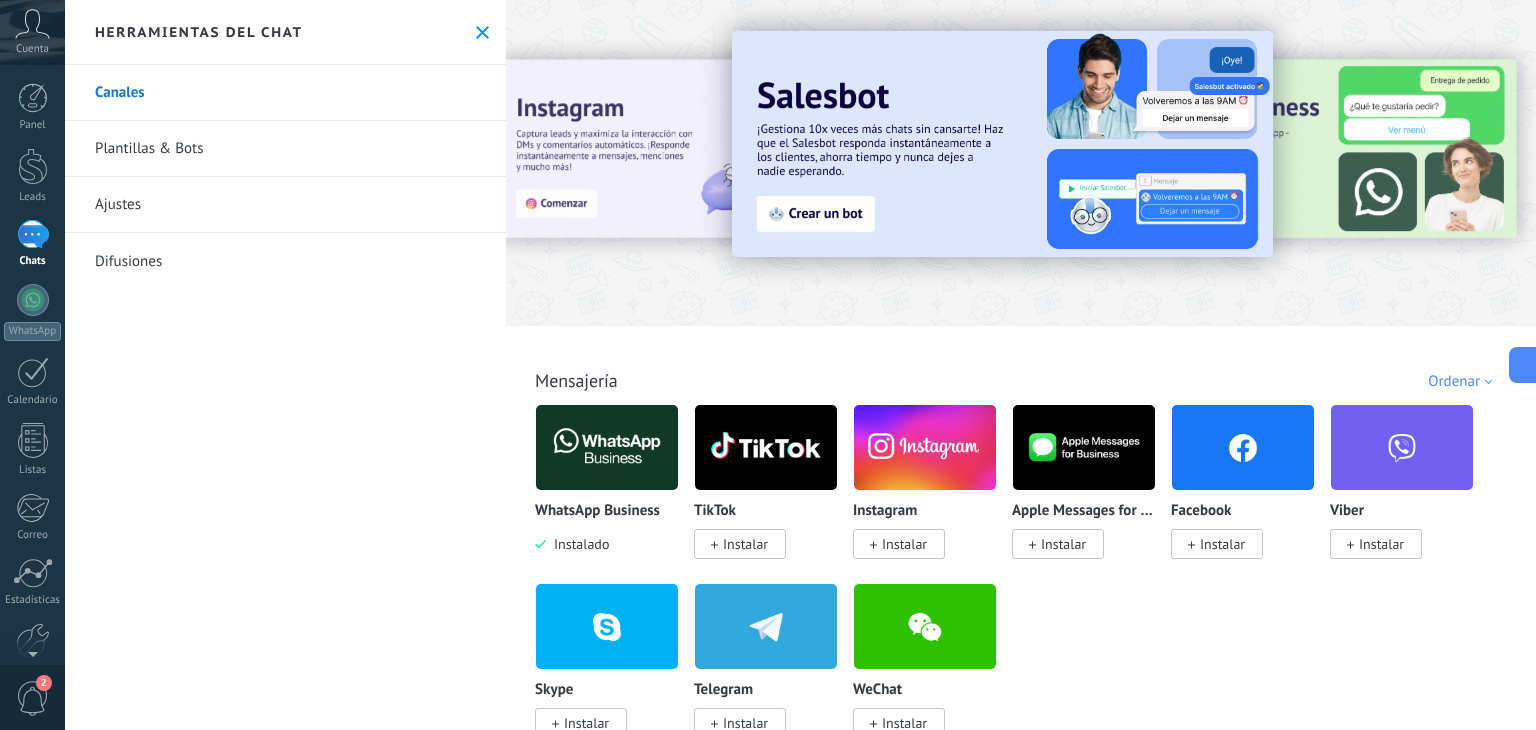 scroll, scrollTop: 0, scrollLeft: 0, axis: both 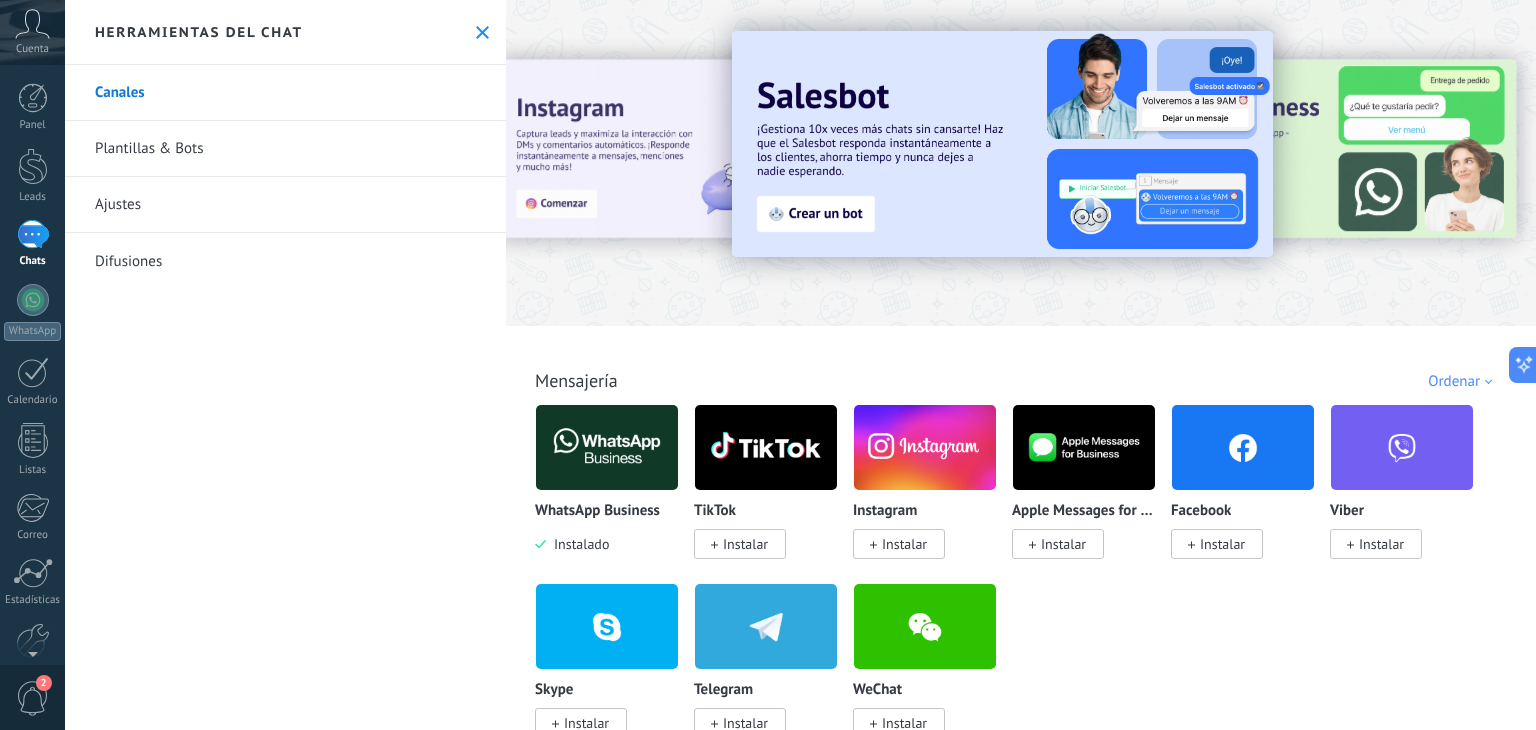 click at bounding box center (607, 447) 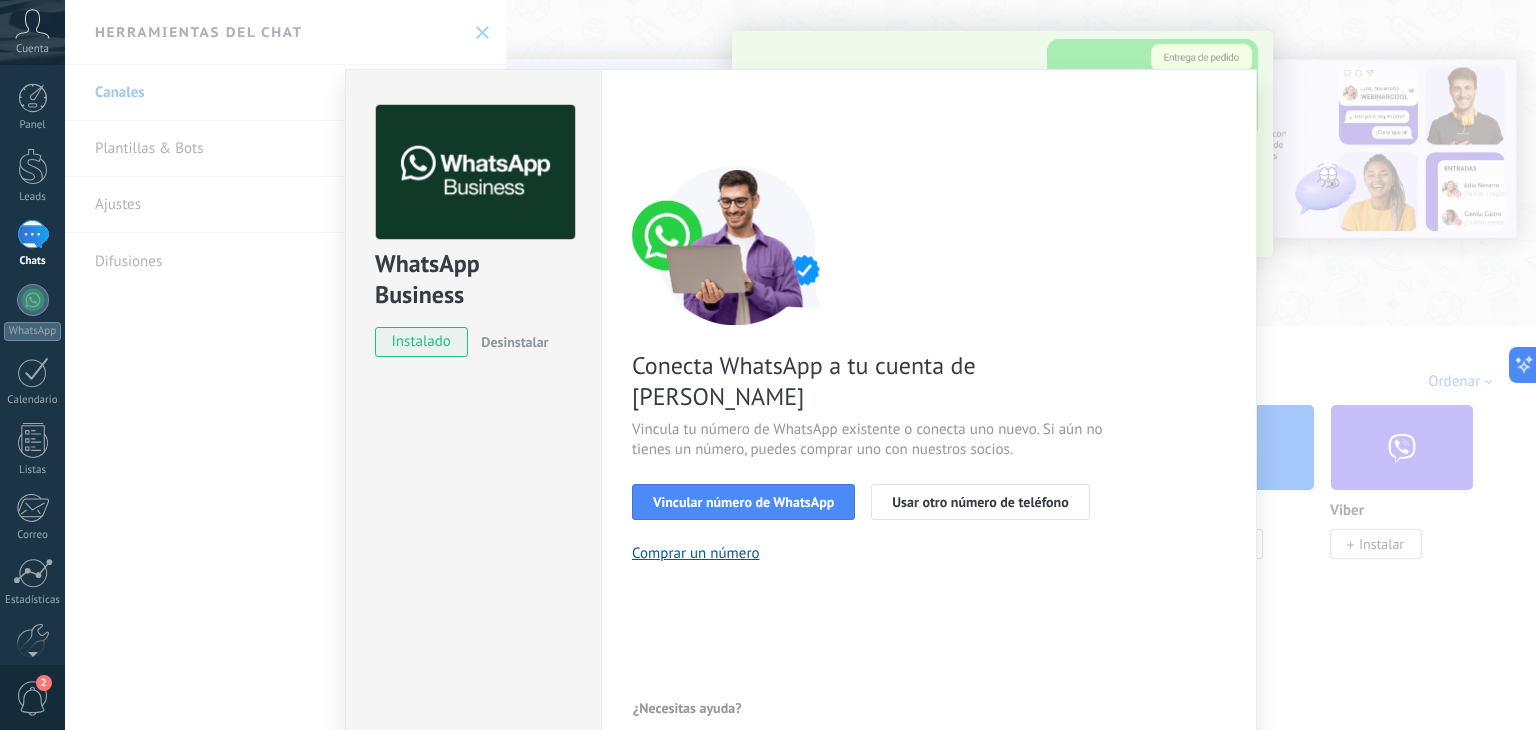 click on "¿Necesitas ayuda?" at bounding box center [687, 708] 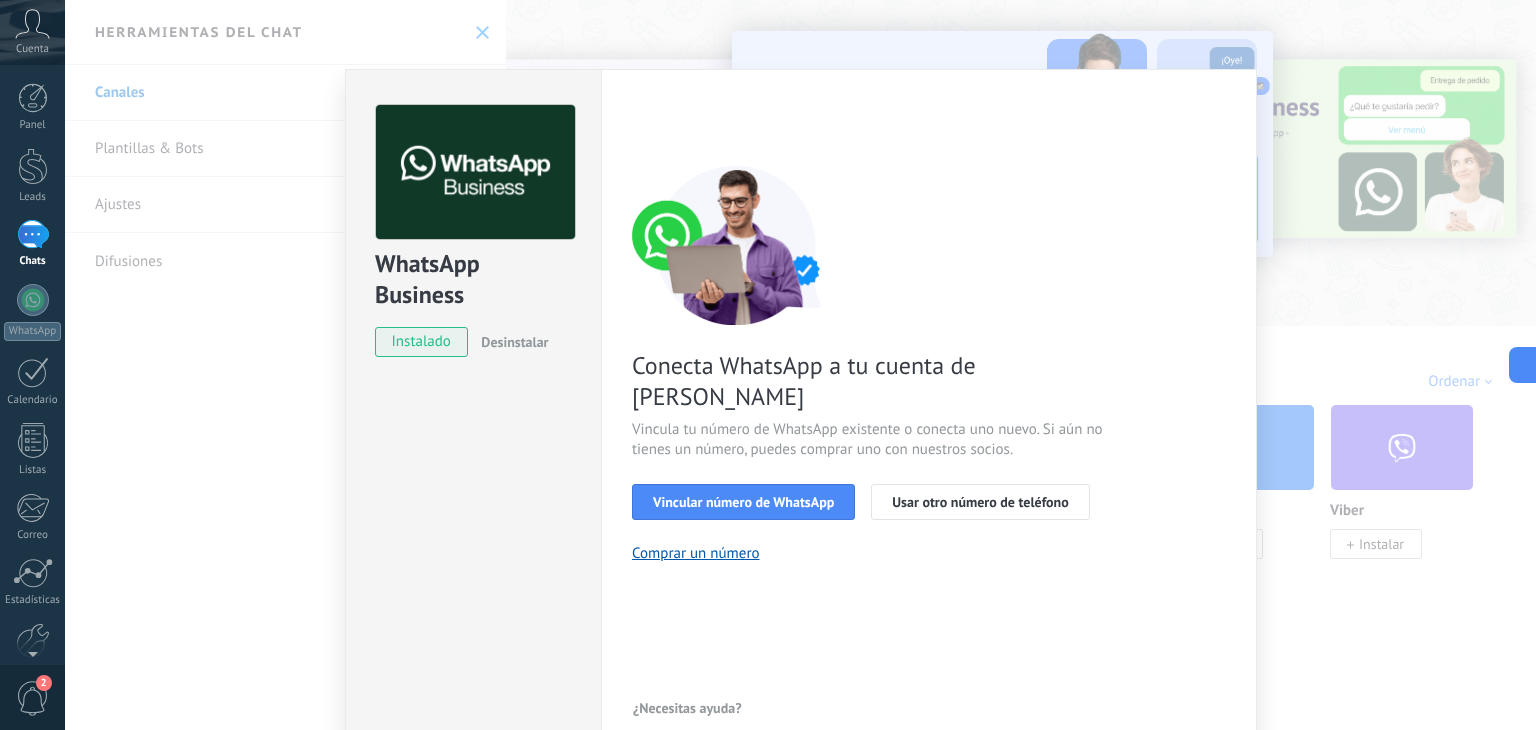 click on "WhatsApp Business instalado Desinstalar Configuraciones Autorizaciones Esta pestaña registra a los usuarios que han concedido acceso a las integración a esta cuenta. Si deseas remover la posibilidad que un usuario pueda enviar solicitudes a la cuenta en nombre de esta integración, puedes revocar el acceso. Si el acceso a todos los usuarios es revocado, la integración dejará de funcionar. Esta aplicacion está instalada, pero nadie le ha dado acceso aun. WhatsApp Cloud API más _:  Guardar < Volver 1 Seleccionar aplicación 2 Conectar Facebook  3 Finalizar configuración Conecta WhatsApp a tu cuenta de Kommo Vincula tu número de WhatsApp existente o conecta uno nuevo. Si aún no tienes un número, puedes comprar uno con nuestros socios. Vincular número de WhatsApp Usar otro número de teléfono Comprar un número ¿Necesitas ayuda?" at bounding box center [800, 365] 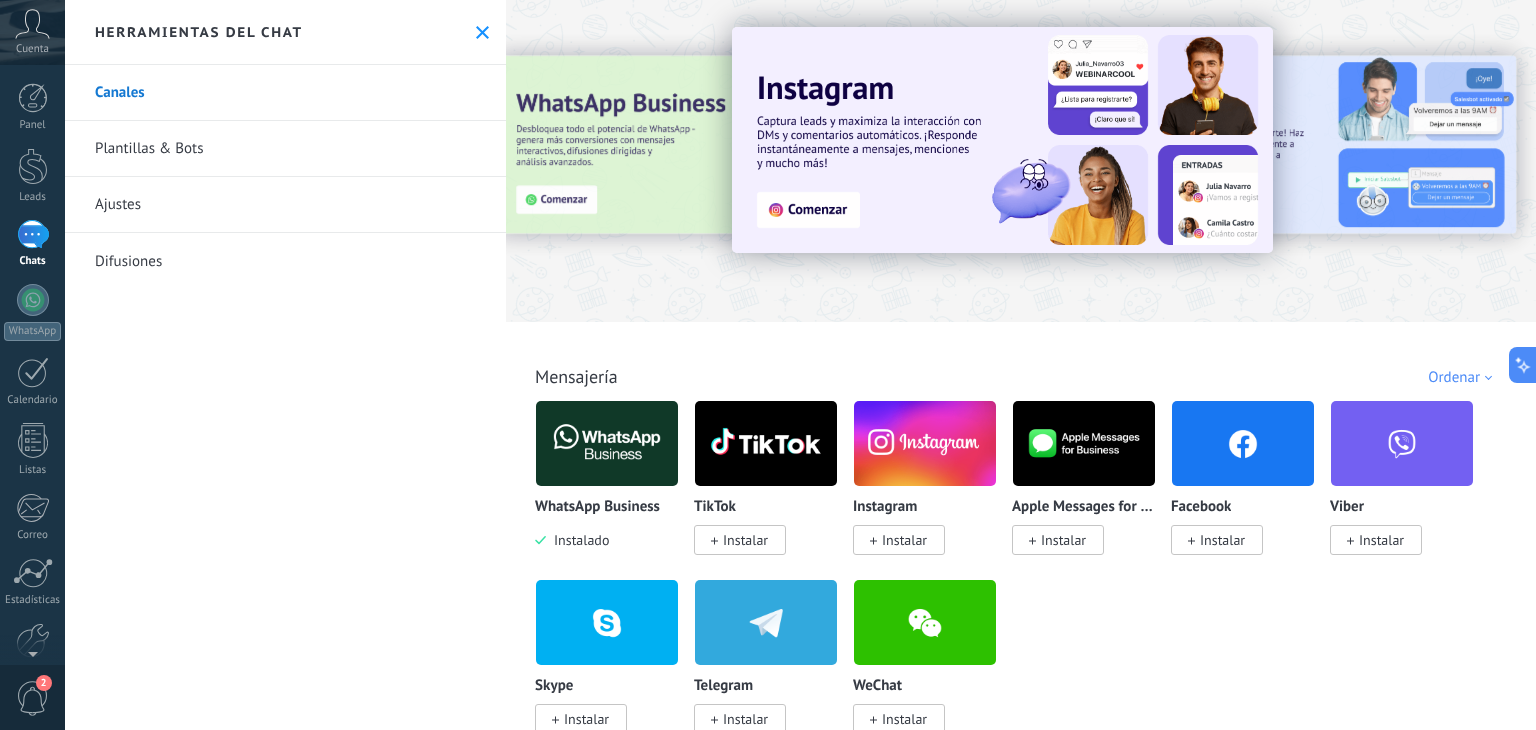scroll, scrollTop: 0, scrollLeft: 0, axis: both 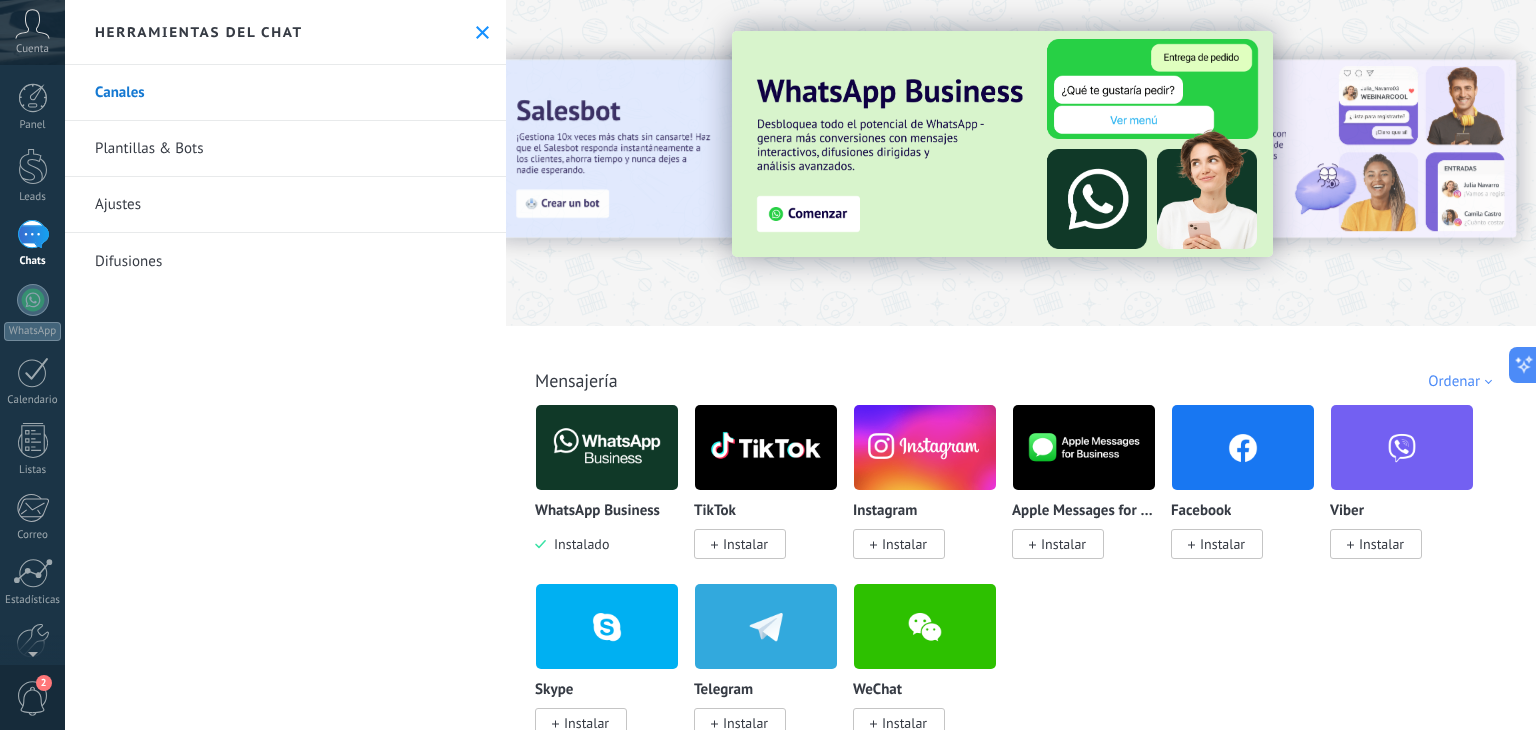 click 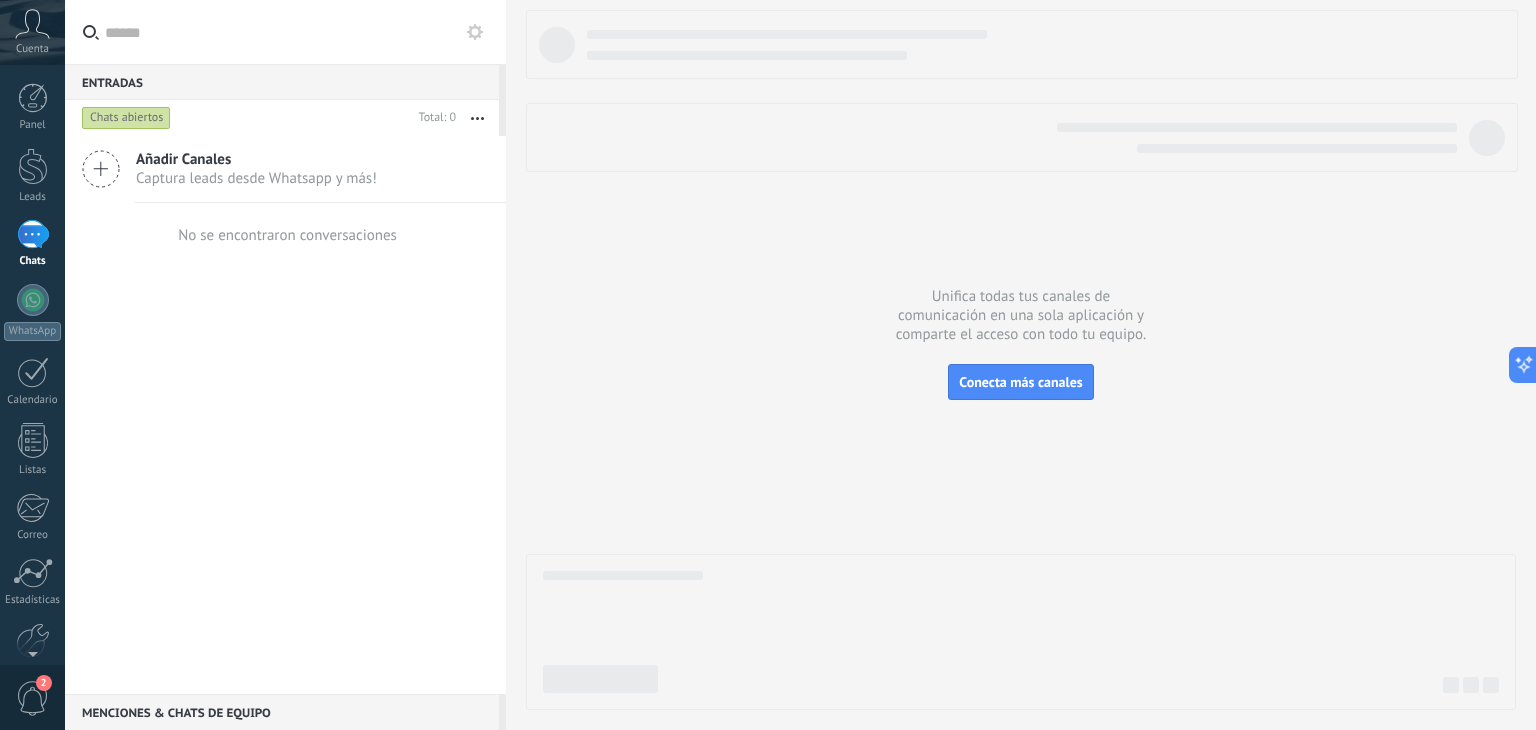 click on "Cuenta" at bounding box center [32, 32] 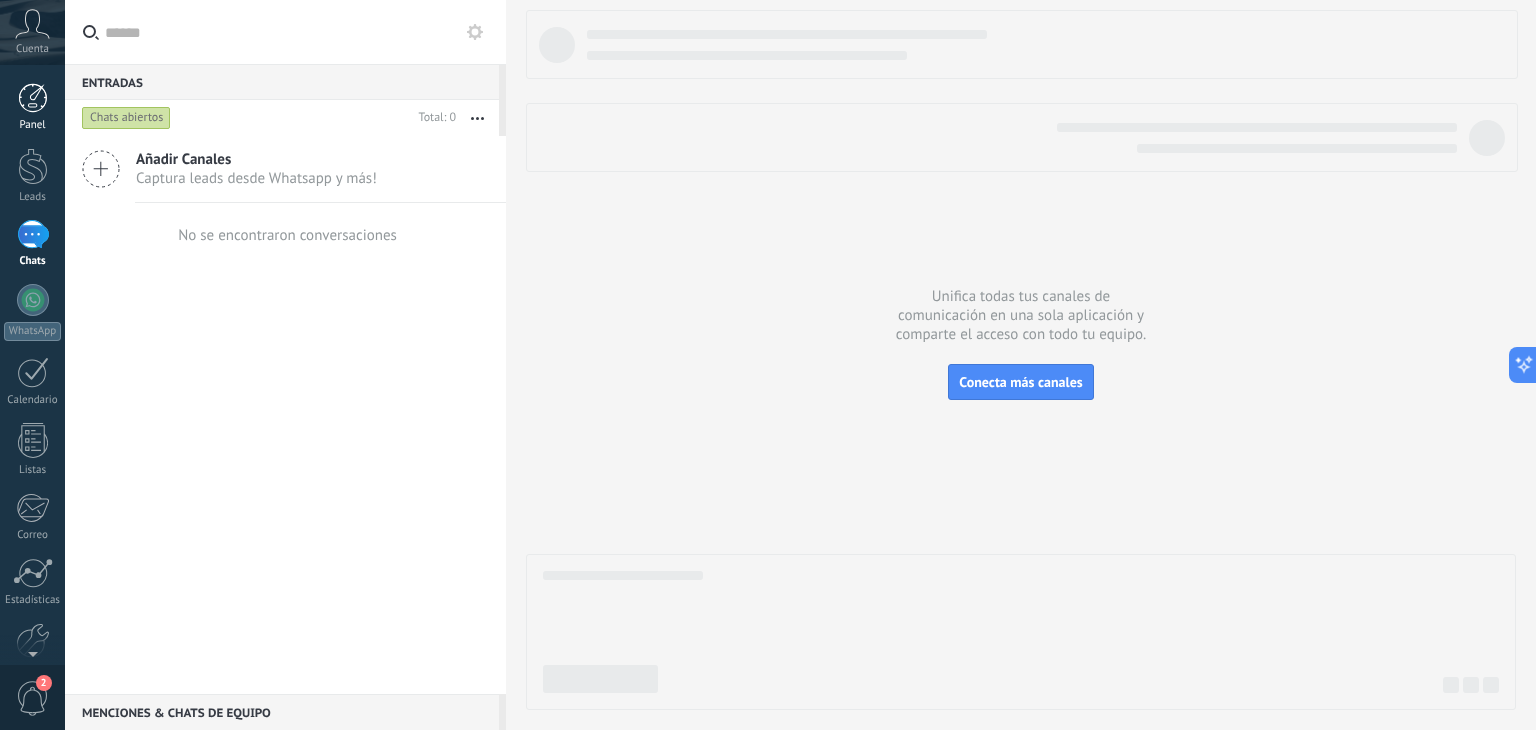 click at bounding box center [33, 98] 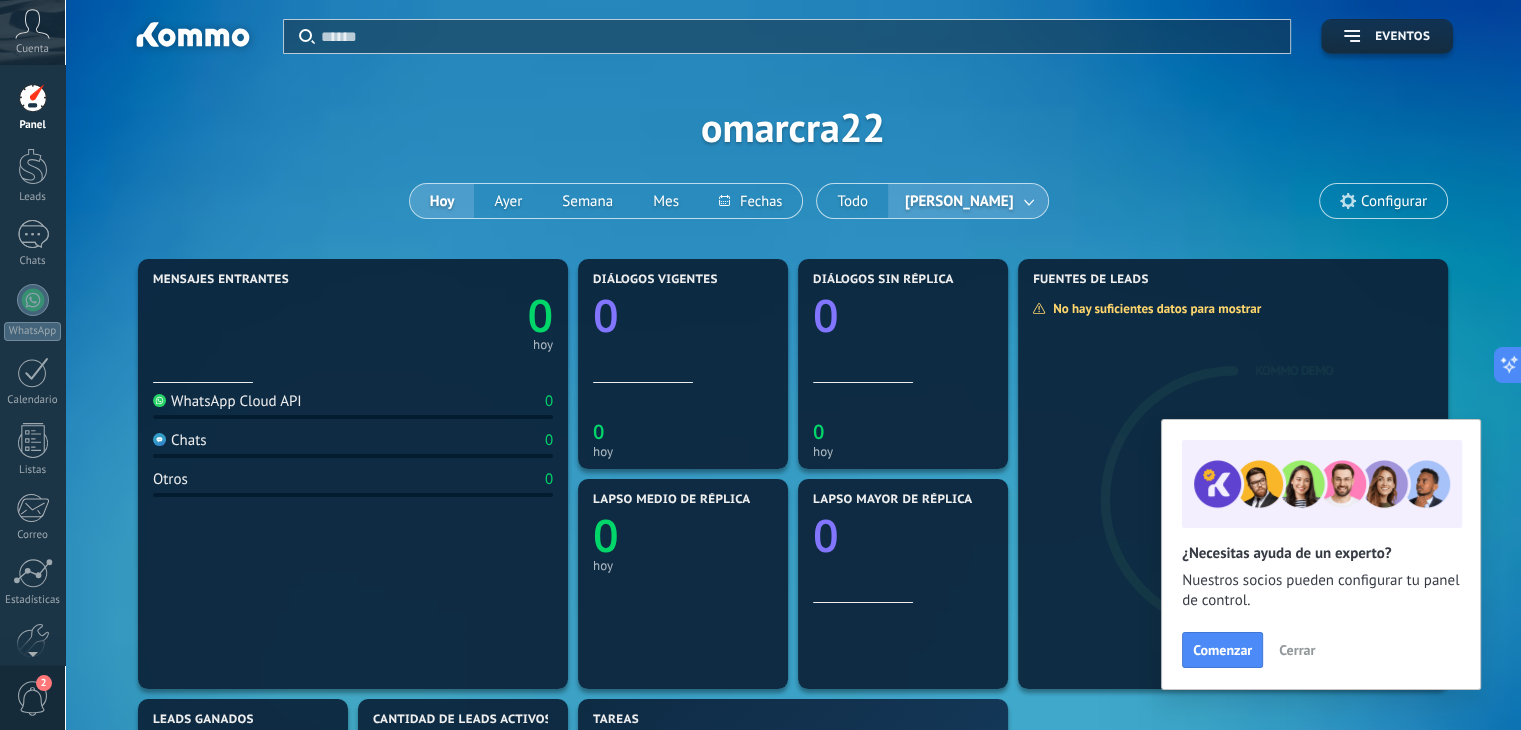 click on "Cerrar" at bounding box center (1297, 650) 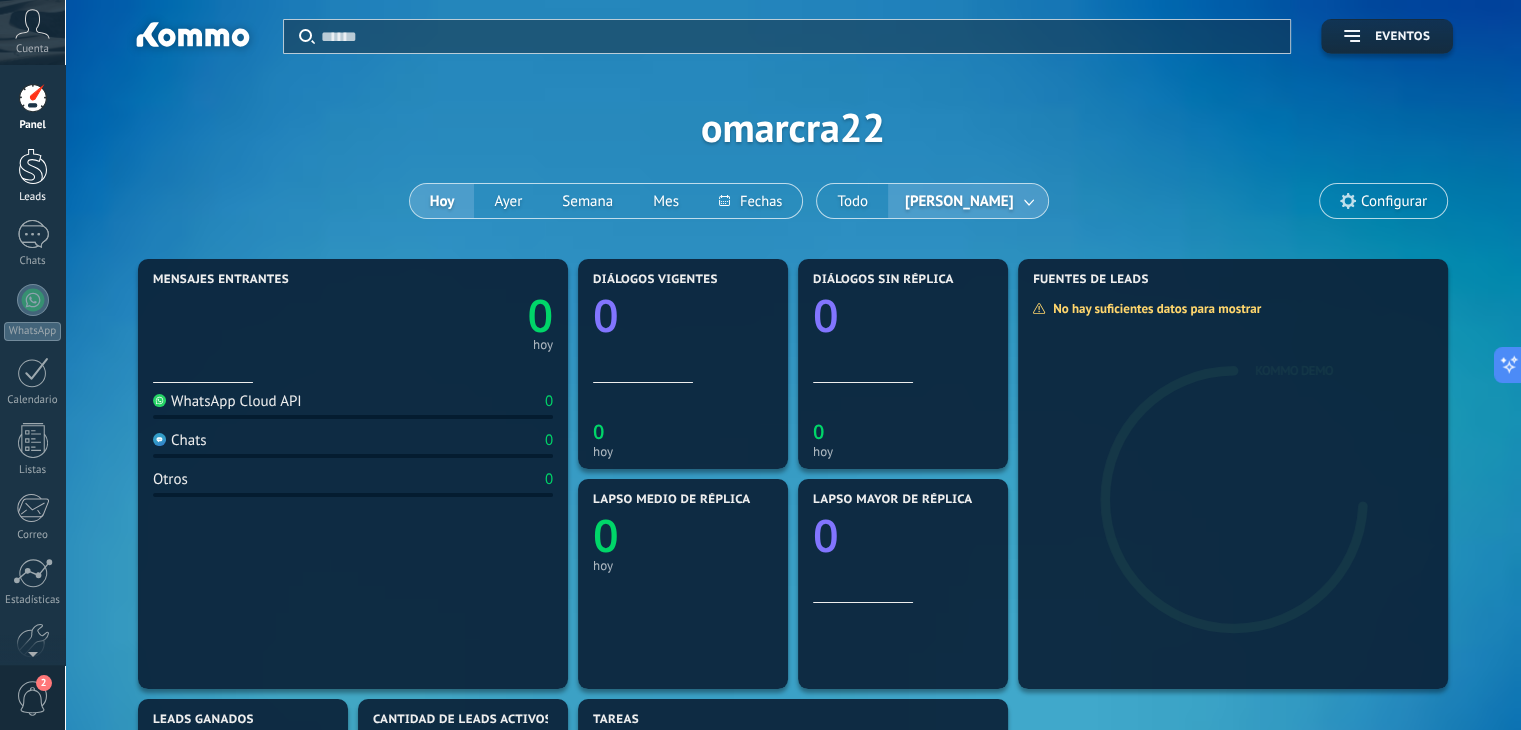click at bounding box center (33, 166) 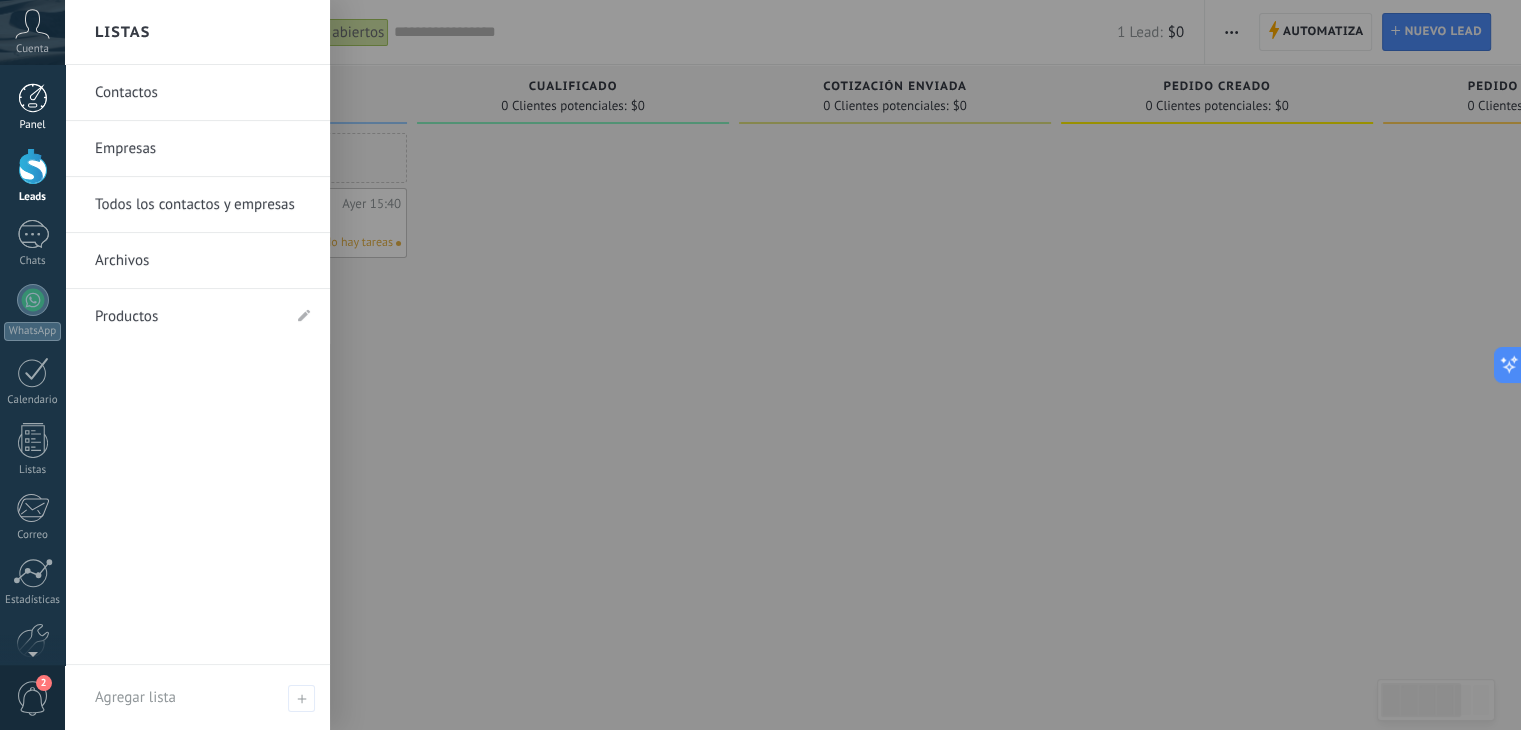 click at bounding box center [33, 98] 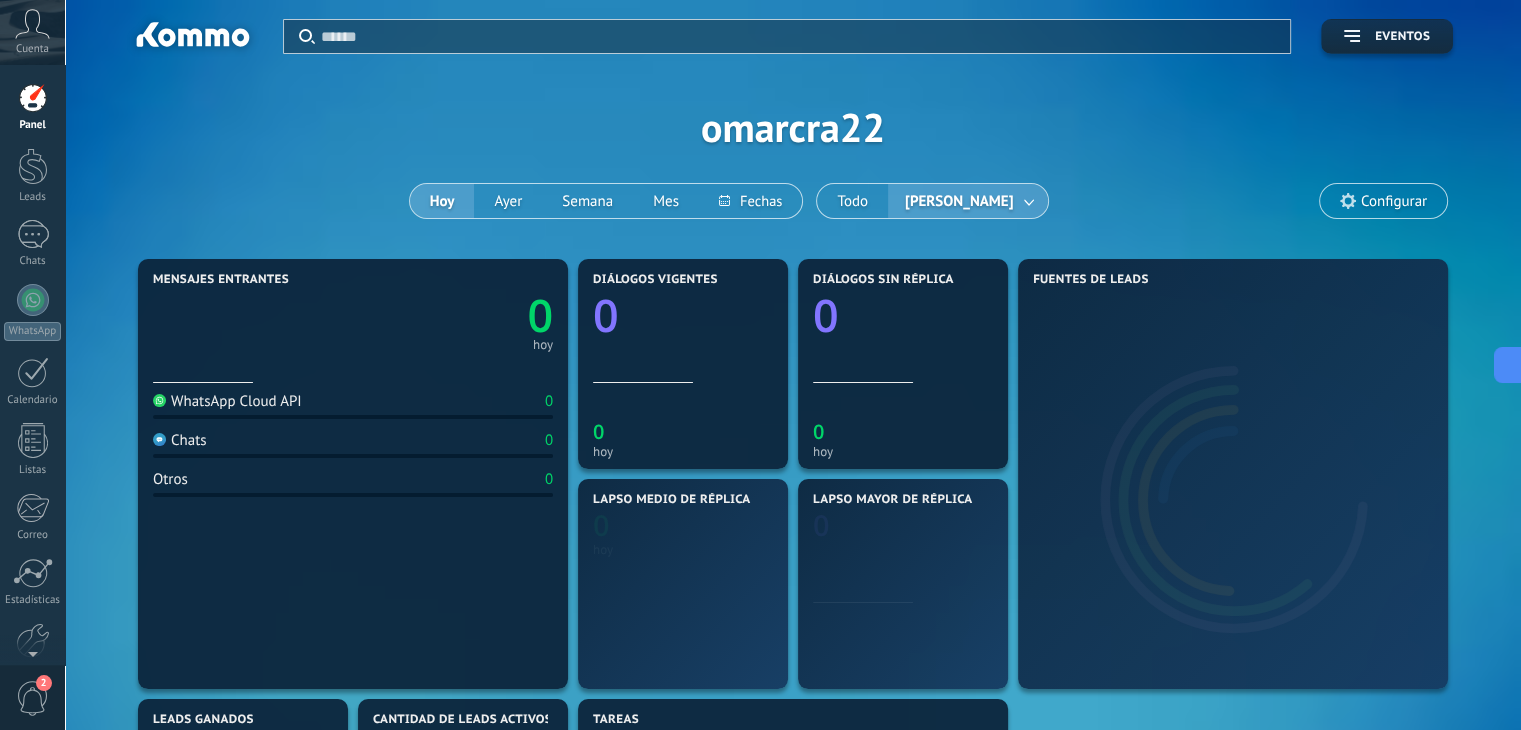 click on "Cuenta" at bounding box center (32, 49) 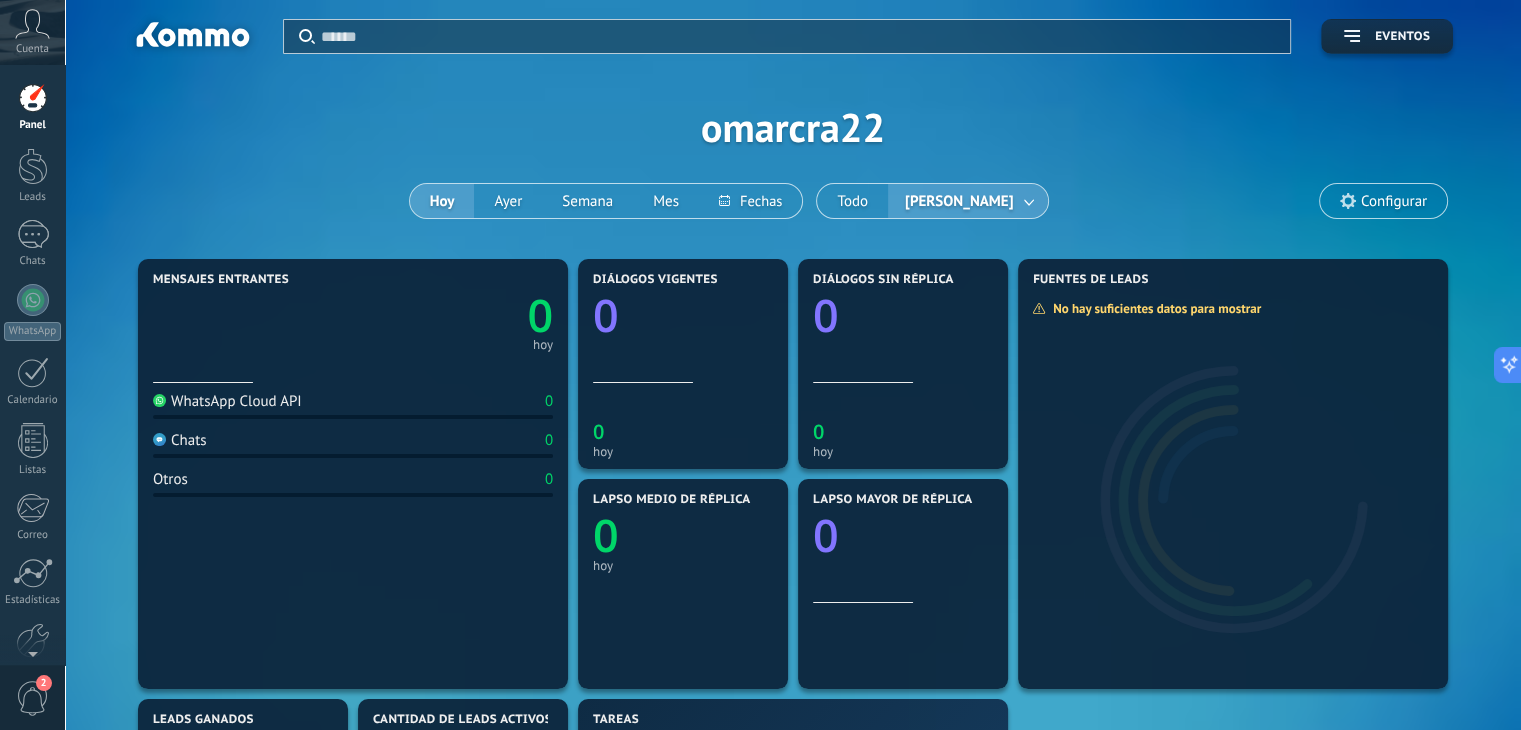 click on "Cuenta" at bounding box center (32, 49) 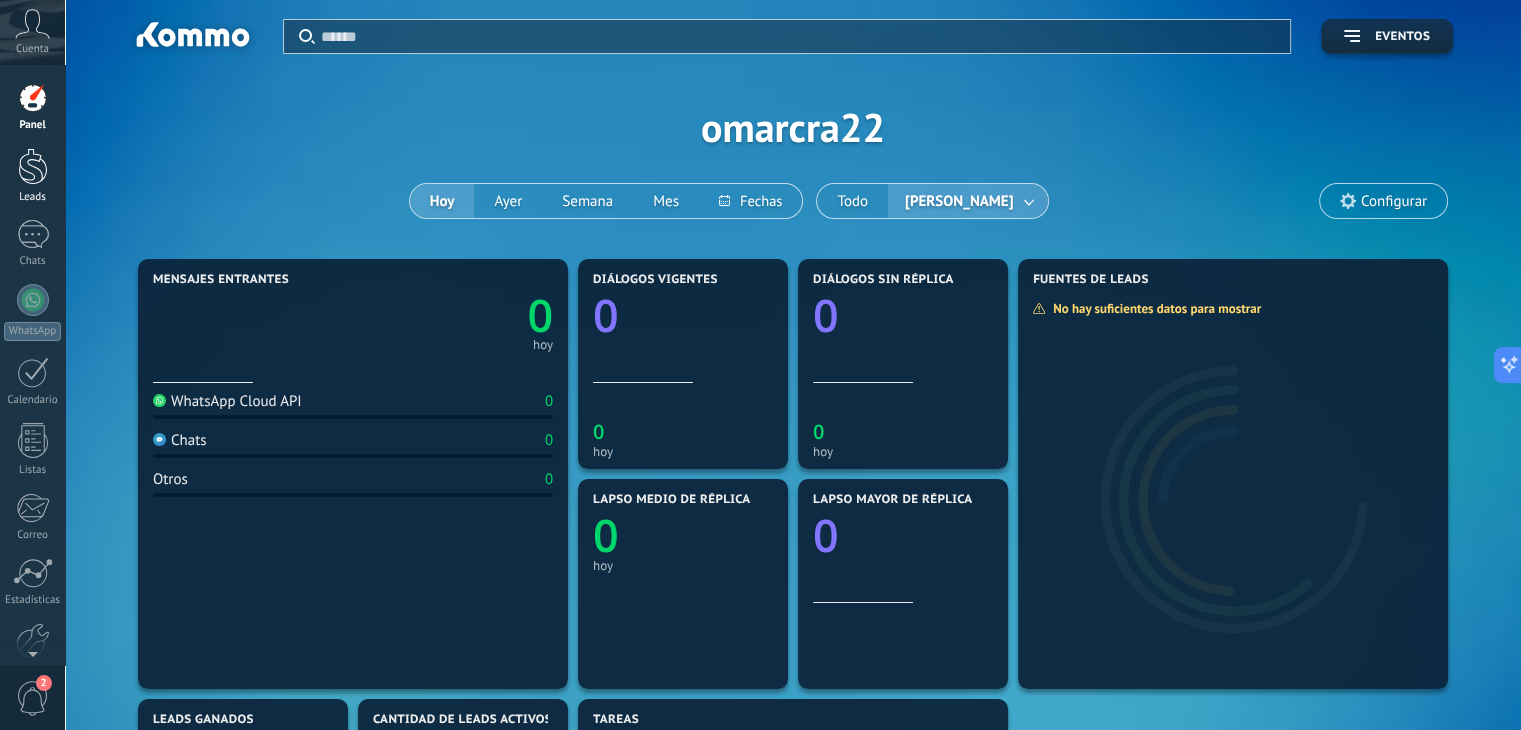 click at bounding box center (33, 166) 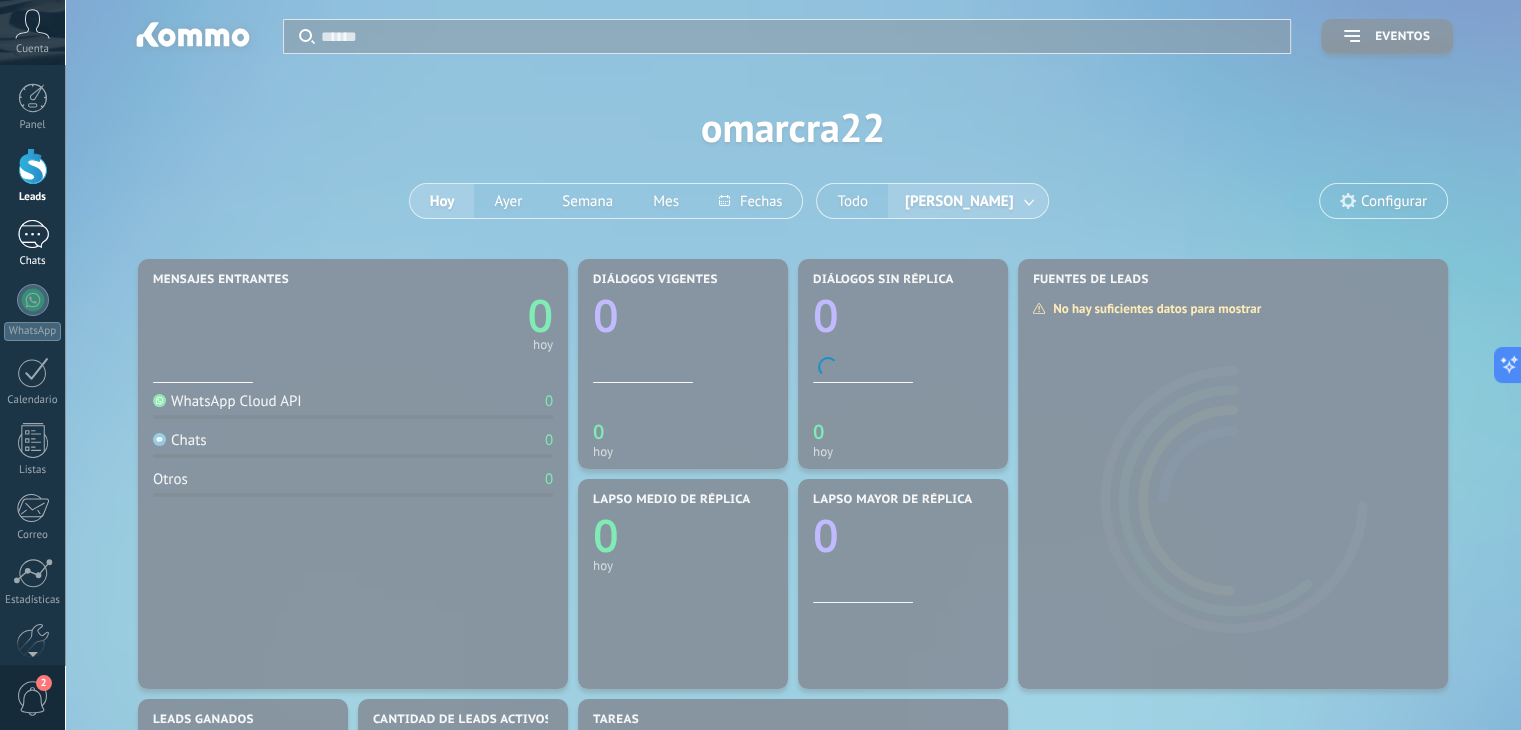 click on "1" at bounding box center [33, 234] 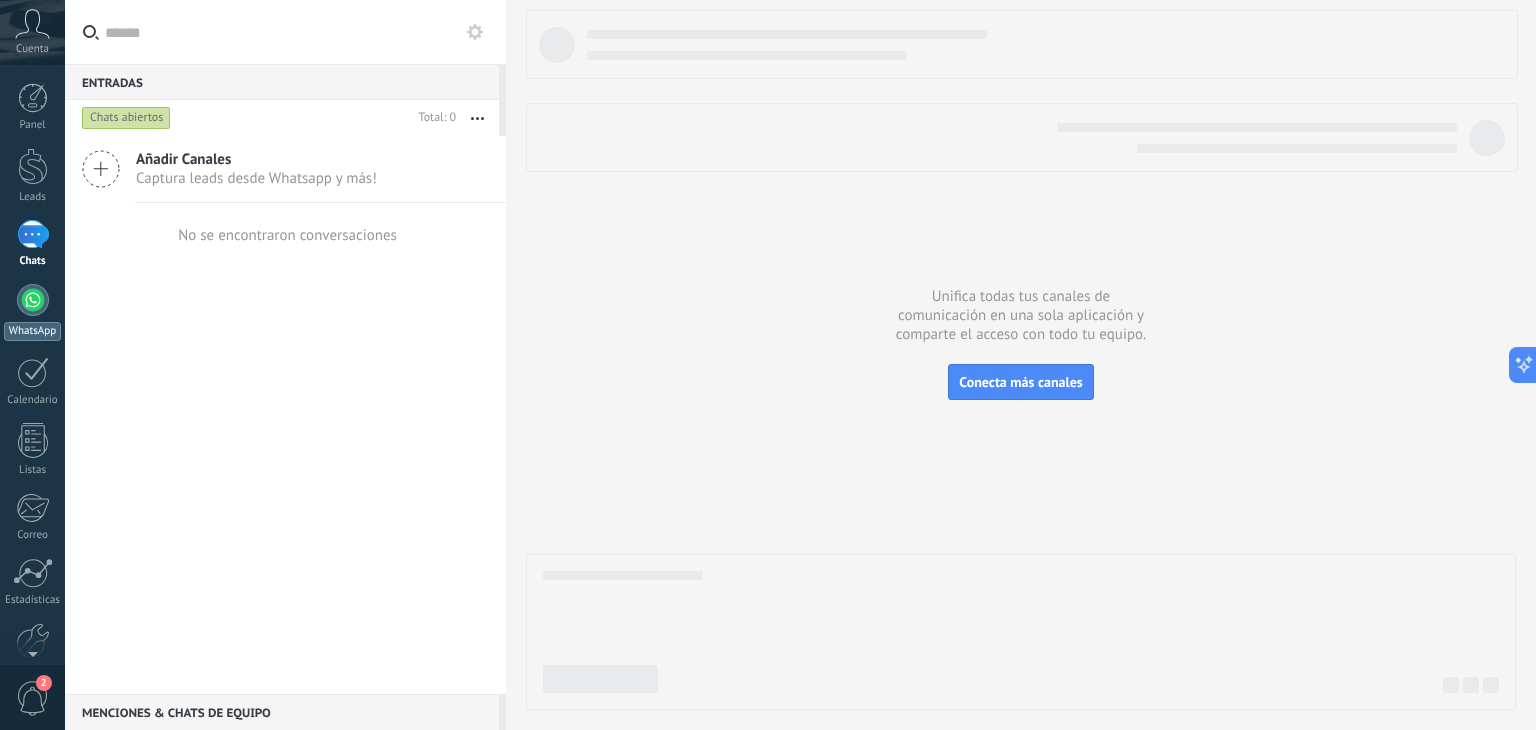 click on "WhatsApp" at bounding box center [32, 312] 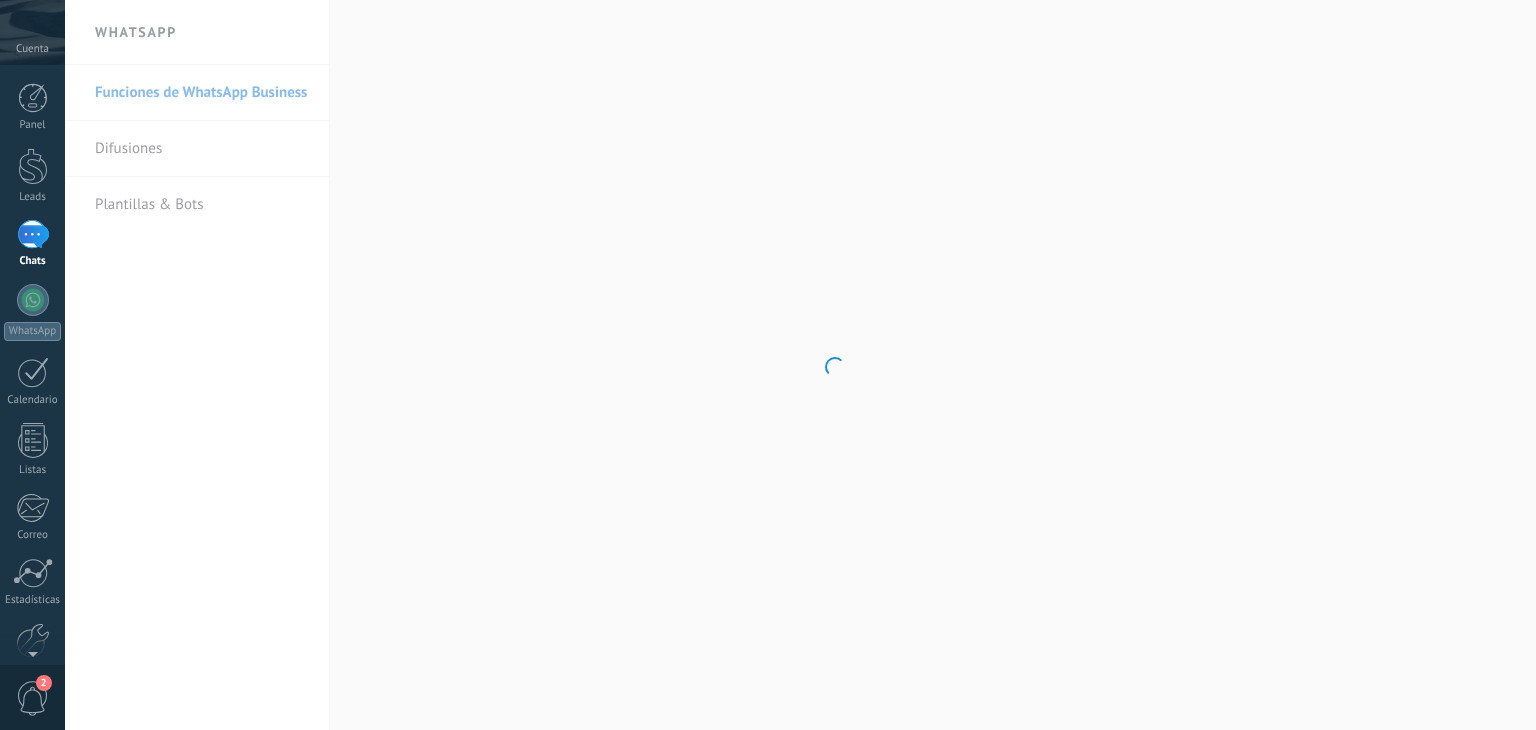 scroll, scrollTop: 0, scrollLeft: 0, axis: both 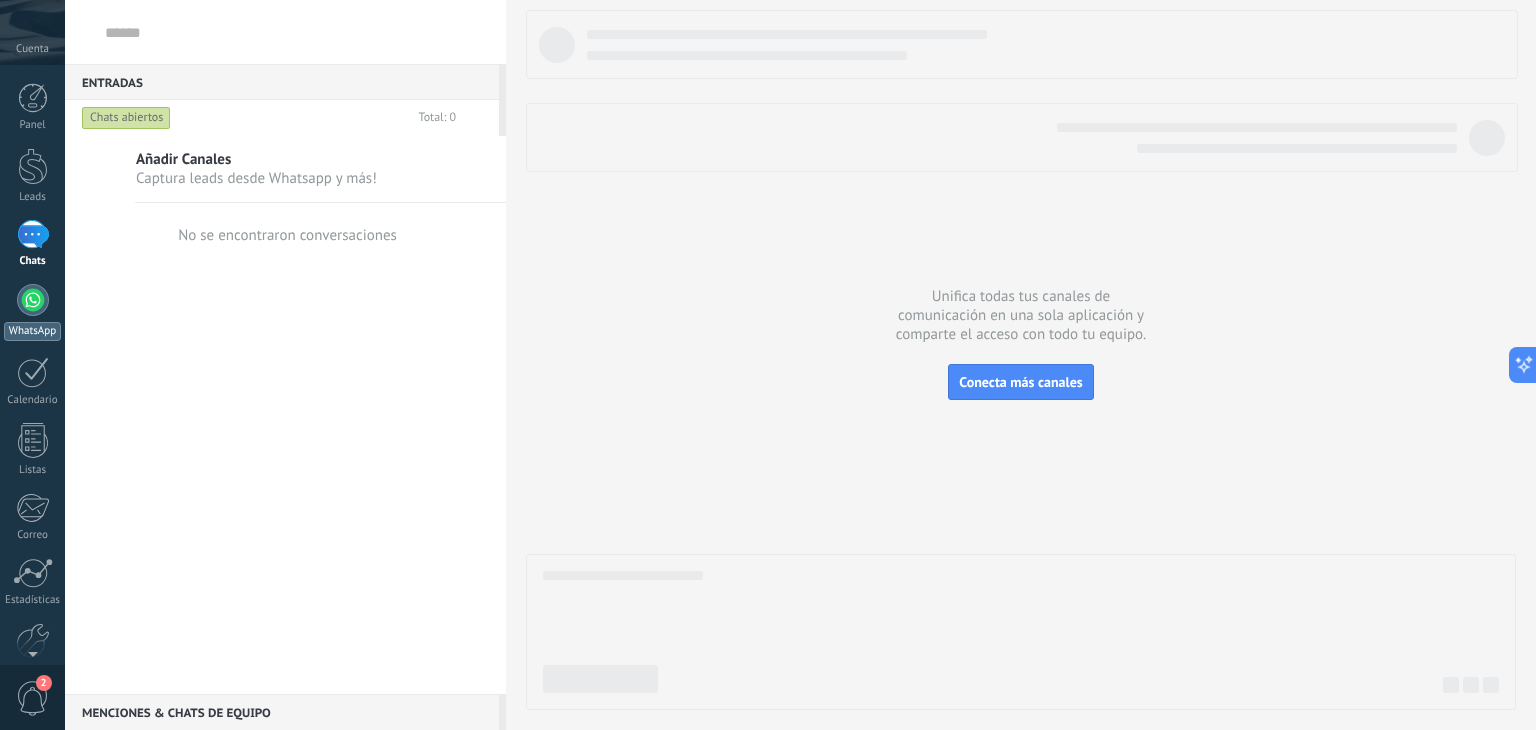 click at bounding box center [33, 300] 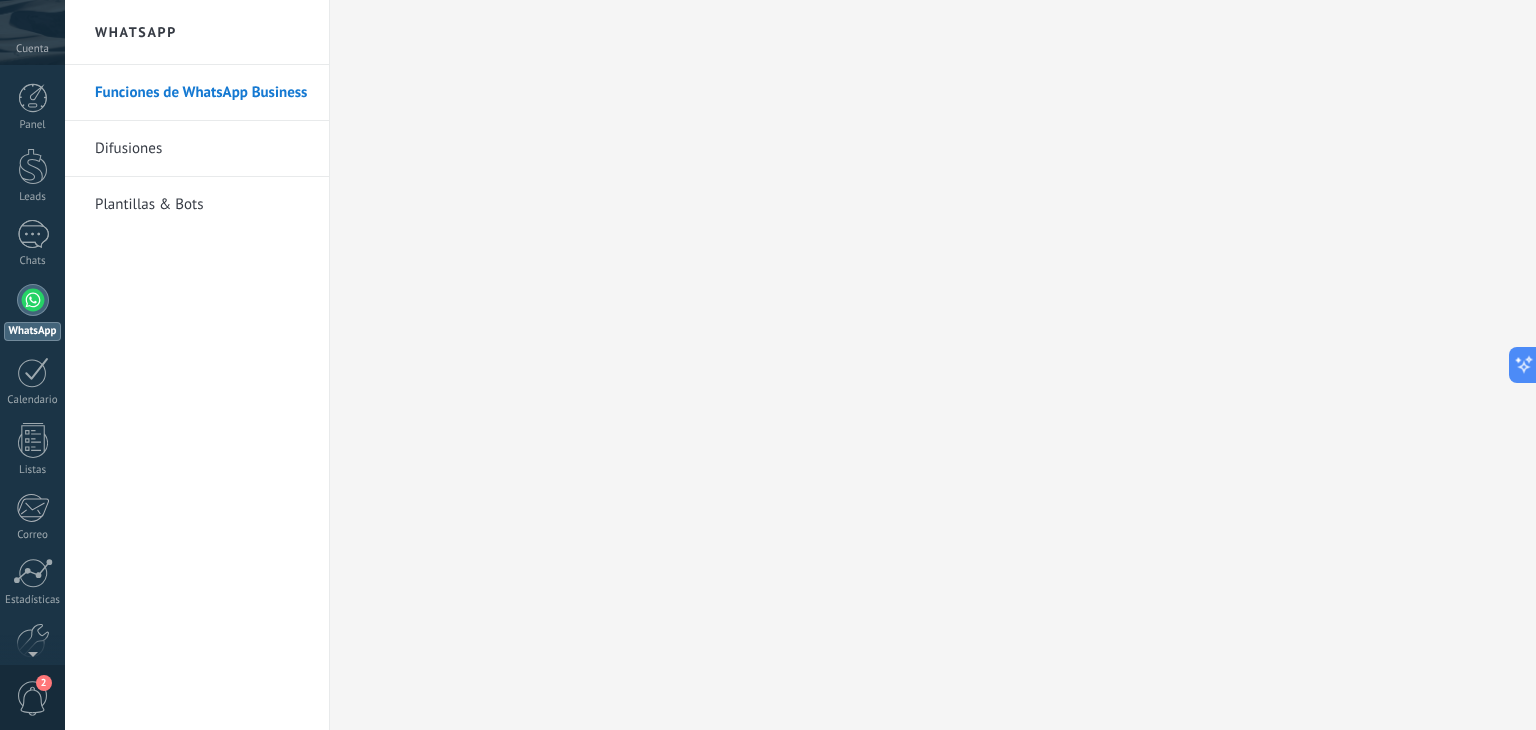 scroll, scrollTop: 0, scrollLeft: 0, axis: both 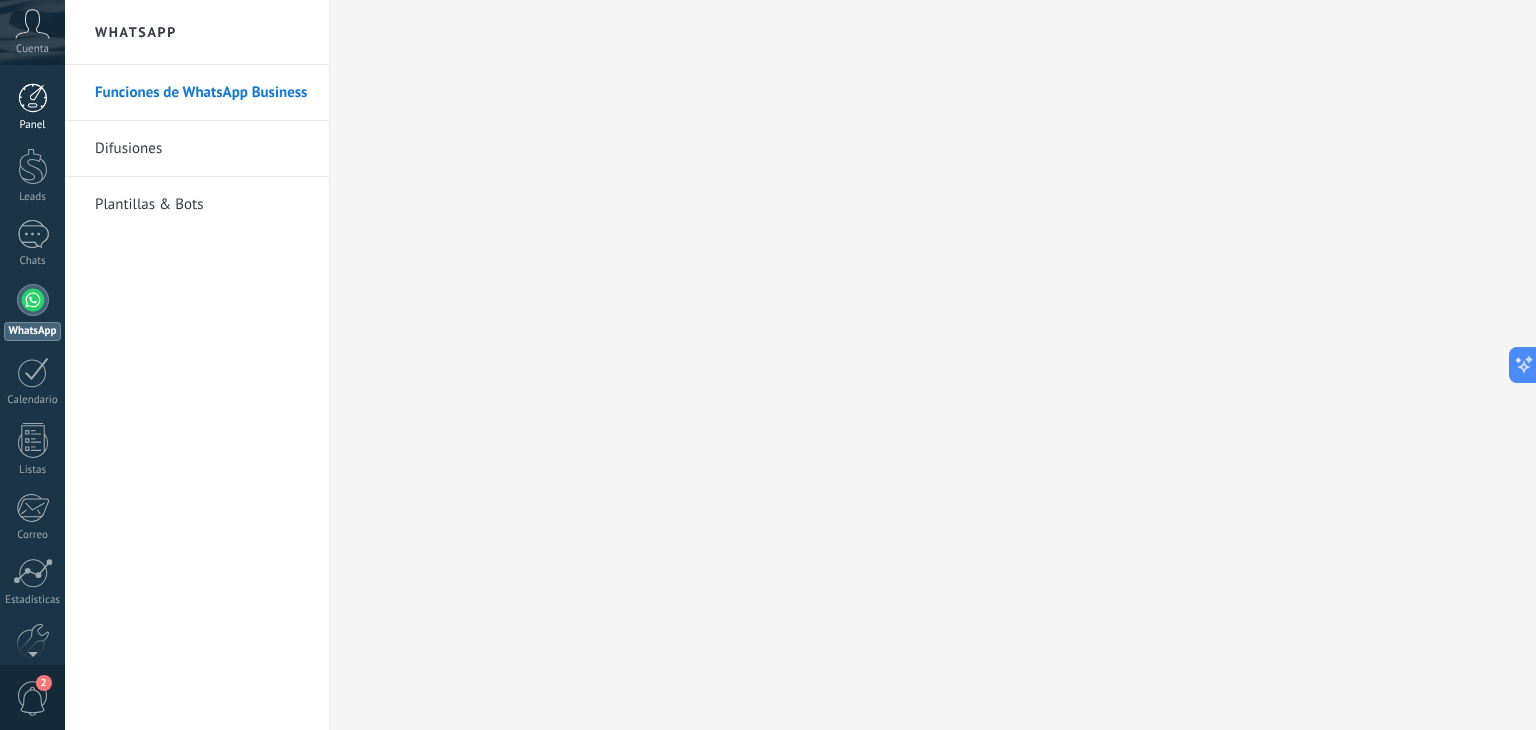 click at bounding box center (33, 98) 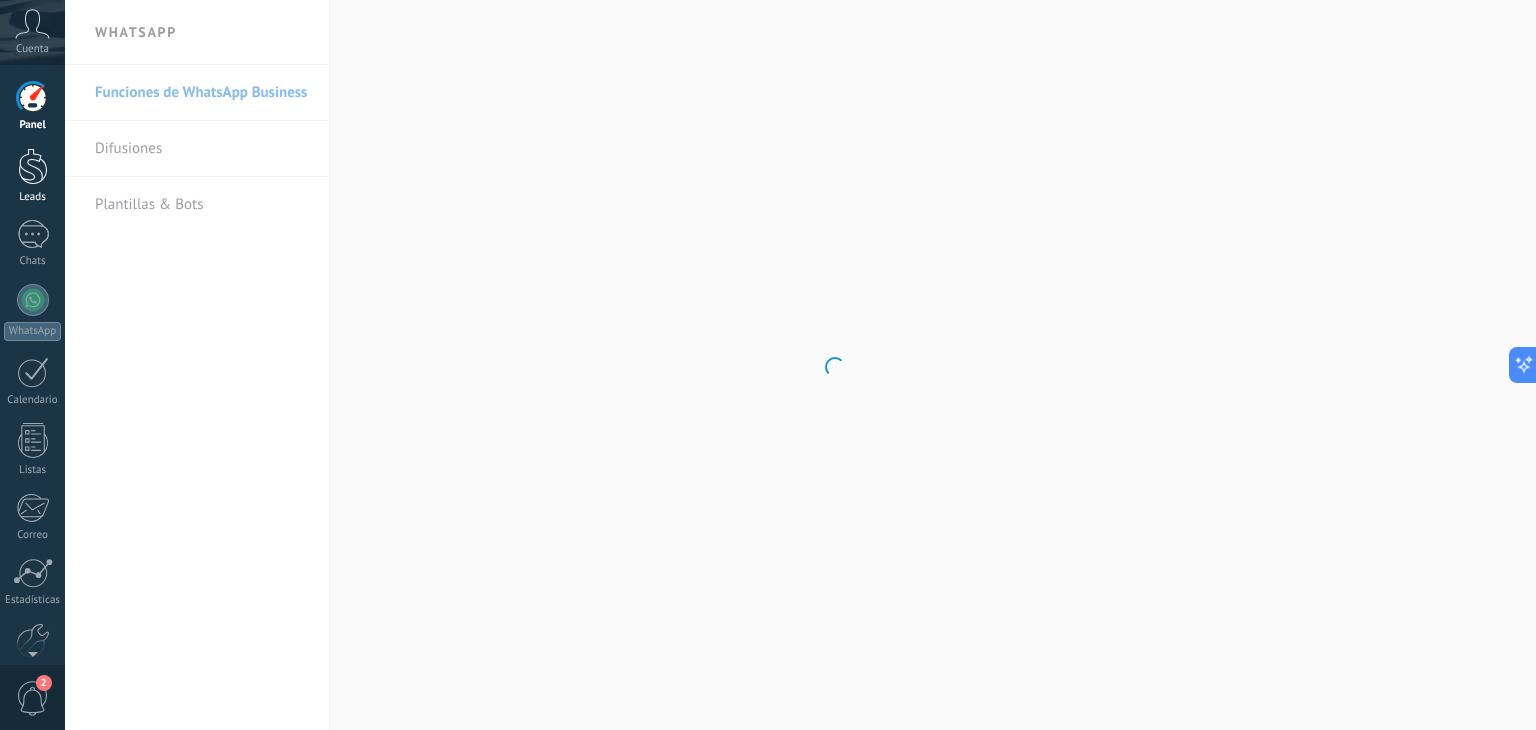 click at bounding box center (33, 166) 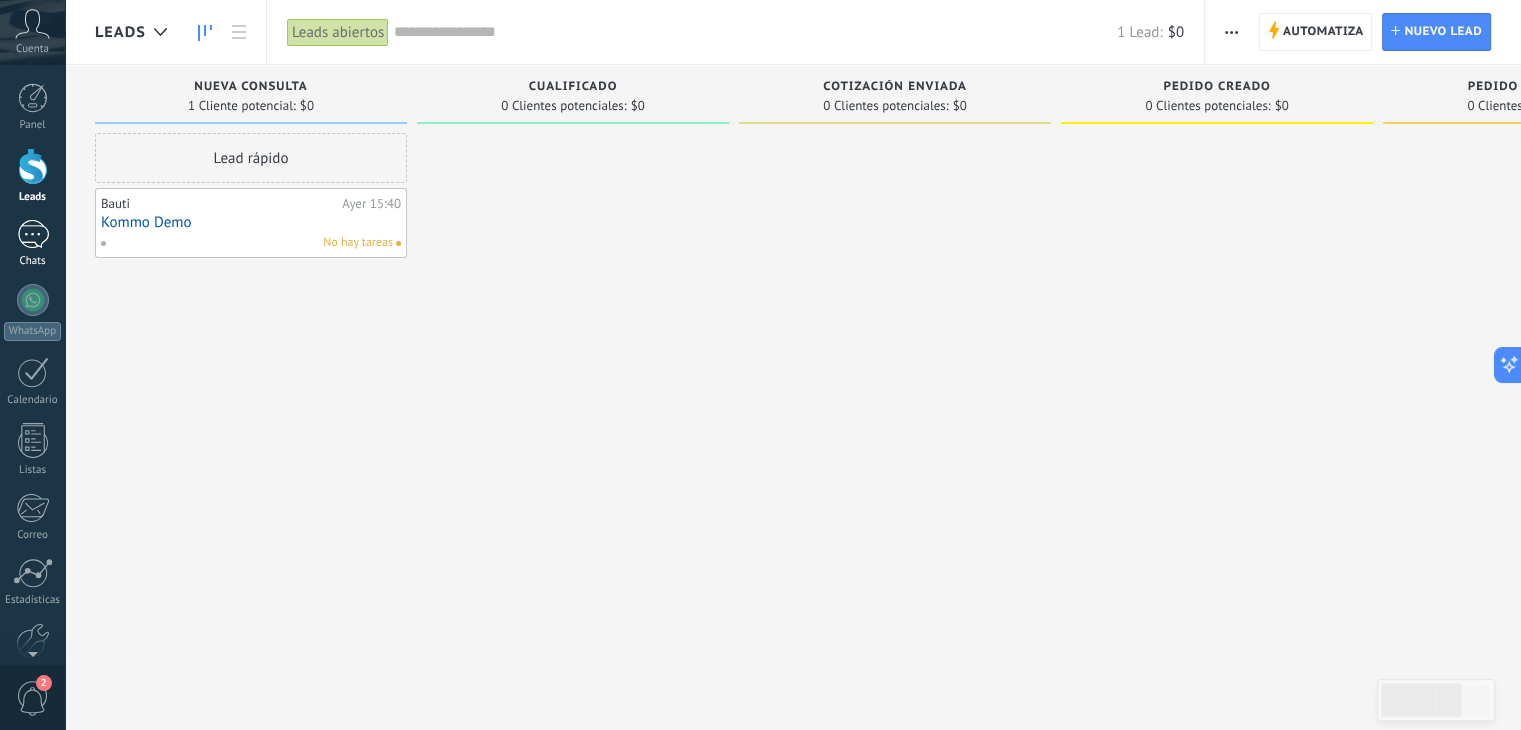 click at bounding box center (33, 234) 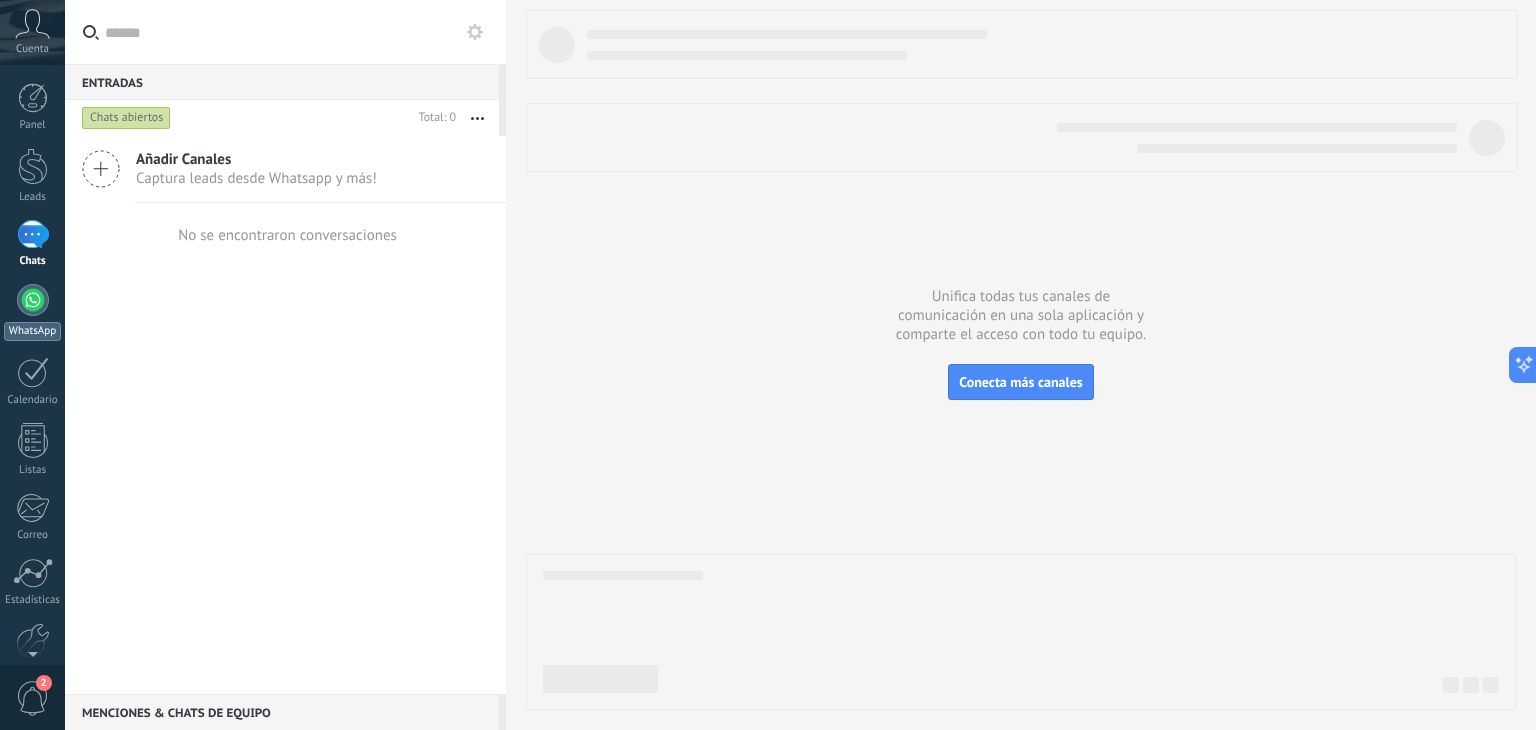 click at bounding box center (33, 300) 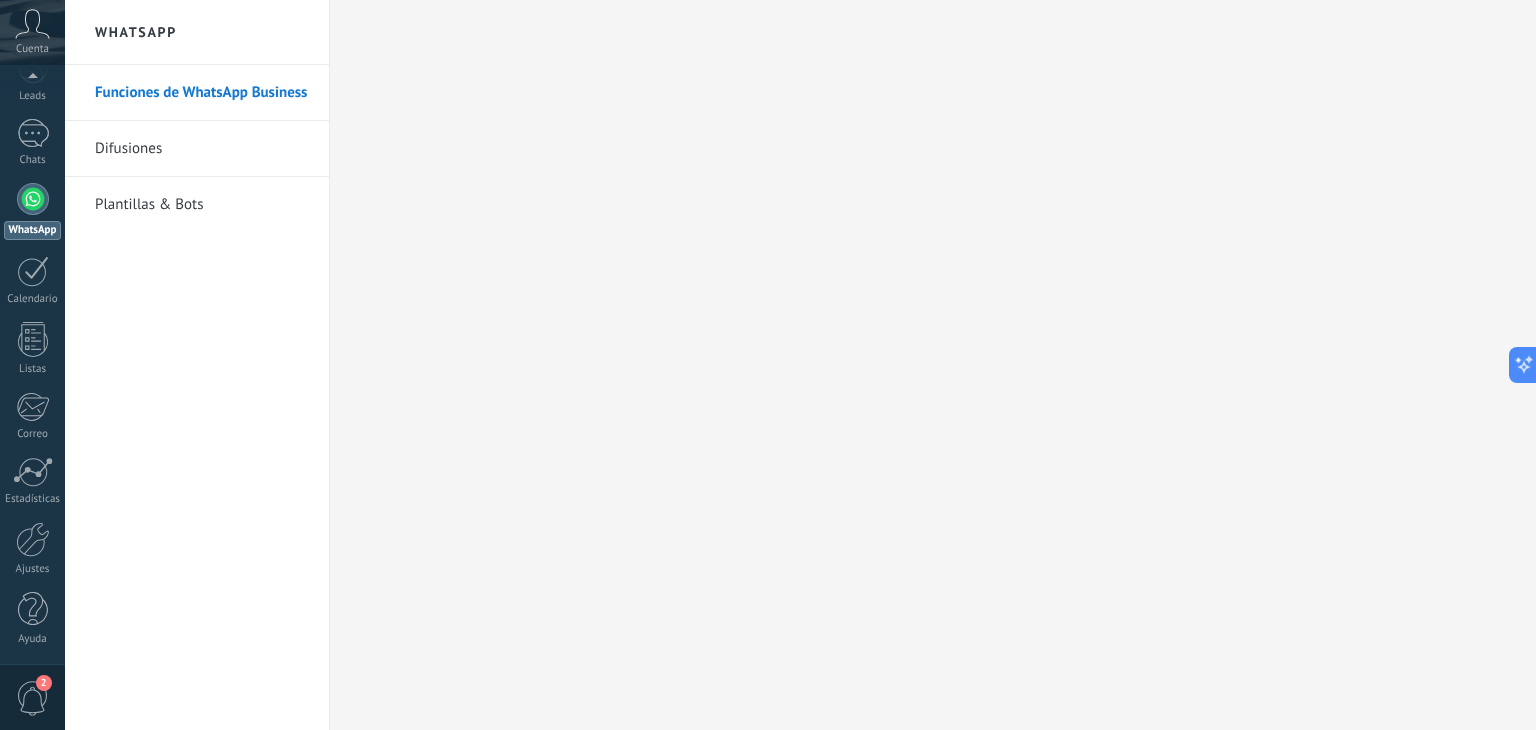 scroll, scrollTop: 0, scrollLeft: 0, axis: both 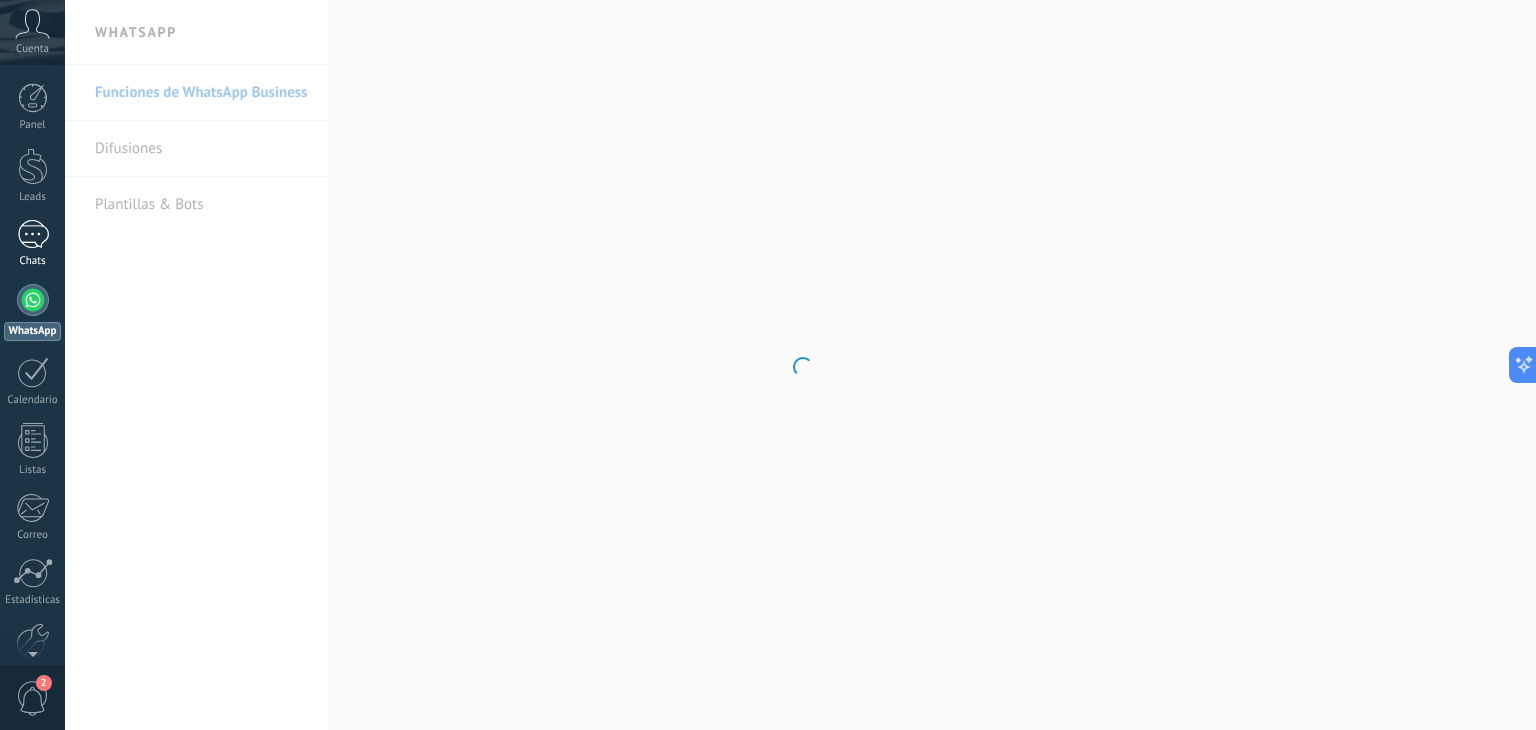 click at bounding box center [33, 234] 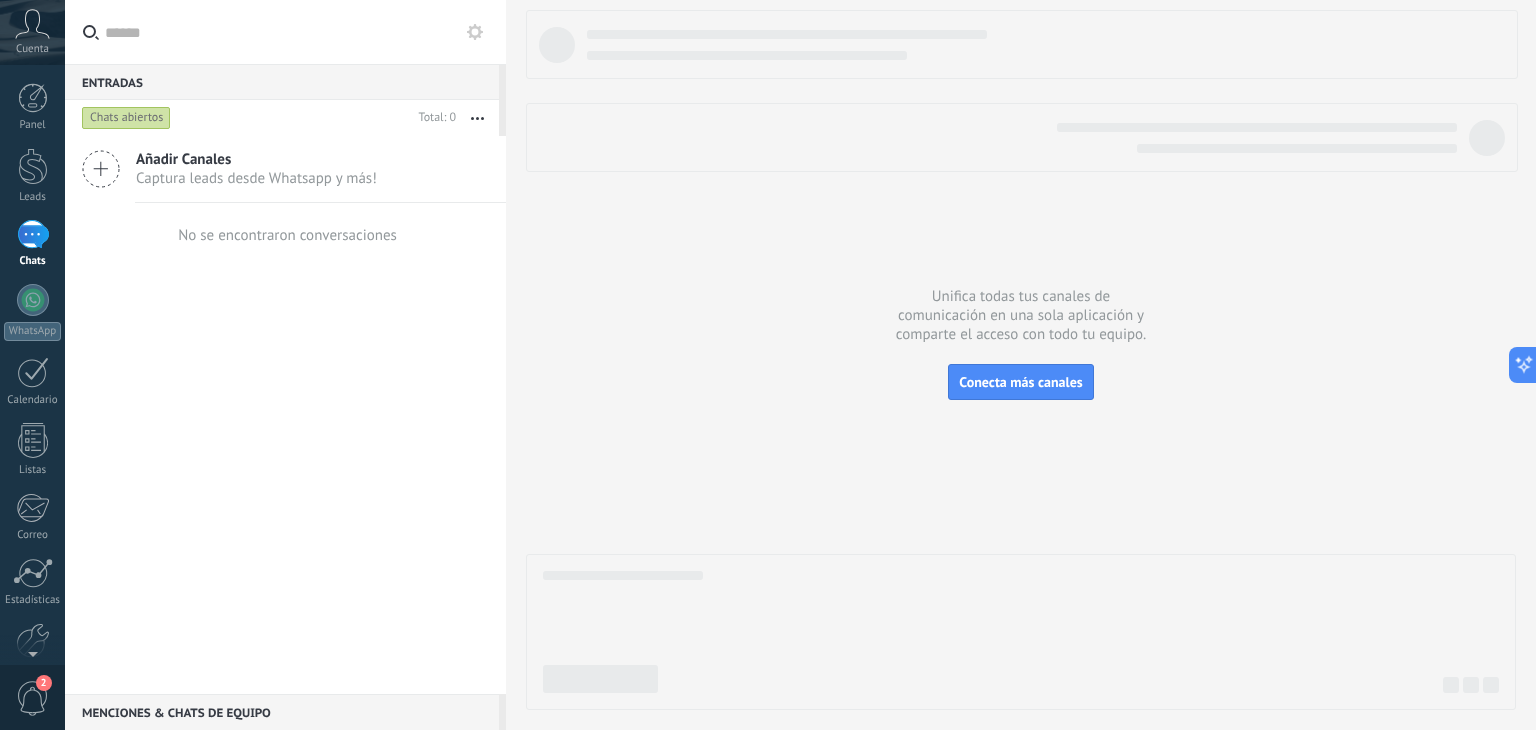 click on "Añadir Canales" at bounding box center [256, 159] 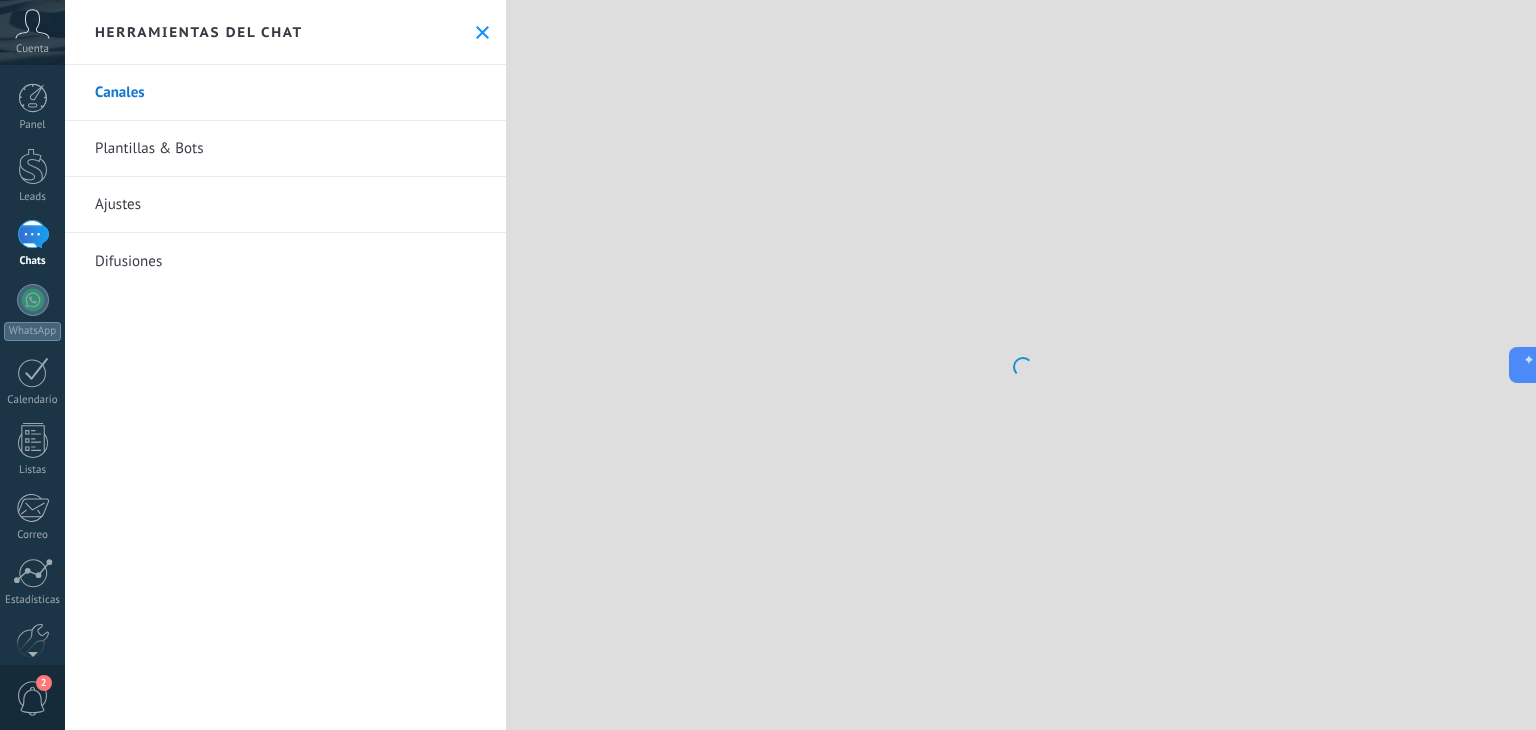 click on "Plantillas & Bots" at bounding box center (285, 149) 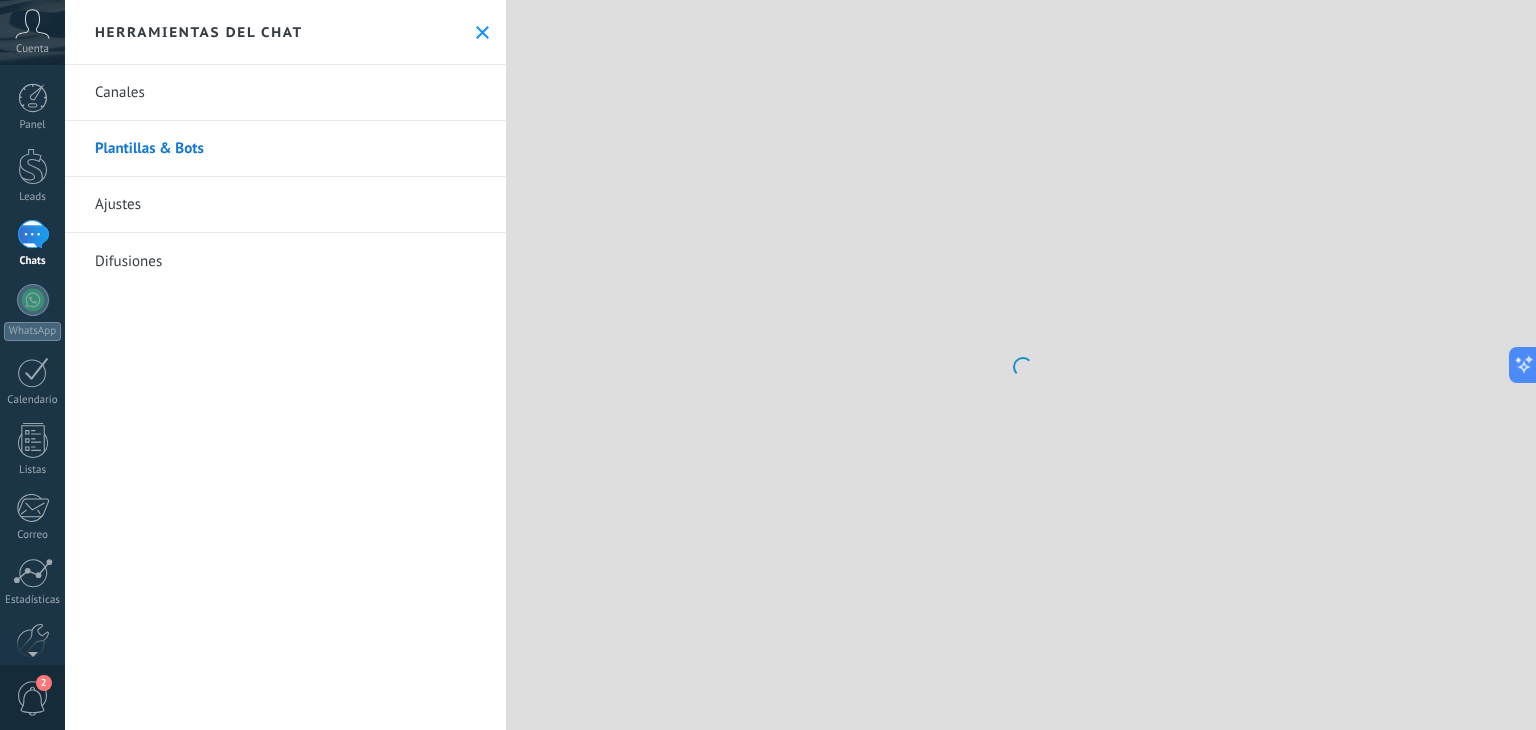 click on "Canales" at bounding box center (285, 93) 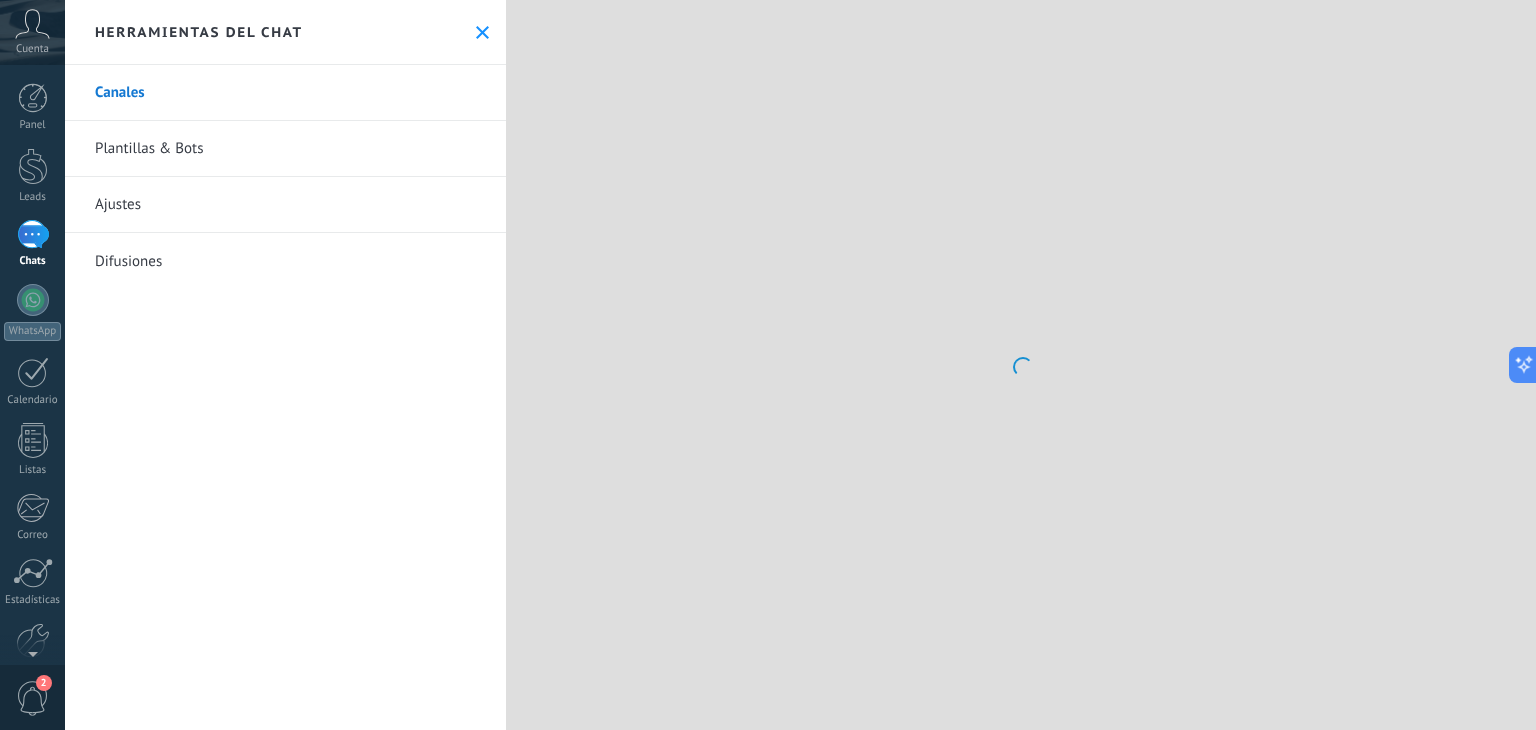 click on "Ajustes" at bounding box center [285, 205] 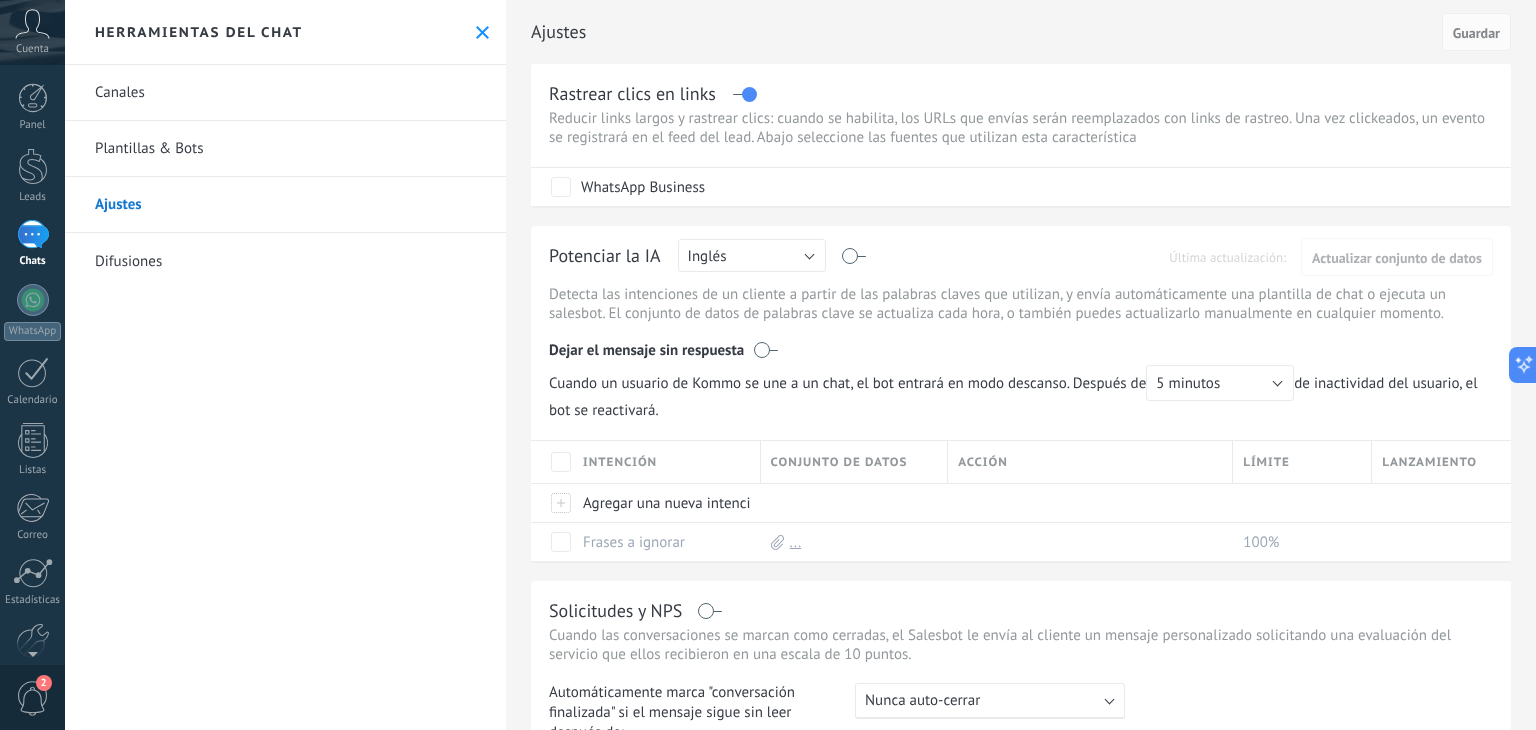 click on "Cuenta" at bounding box center [32, 49] 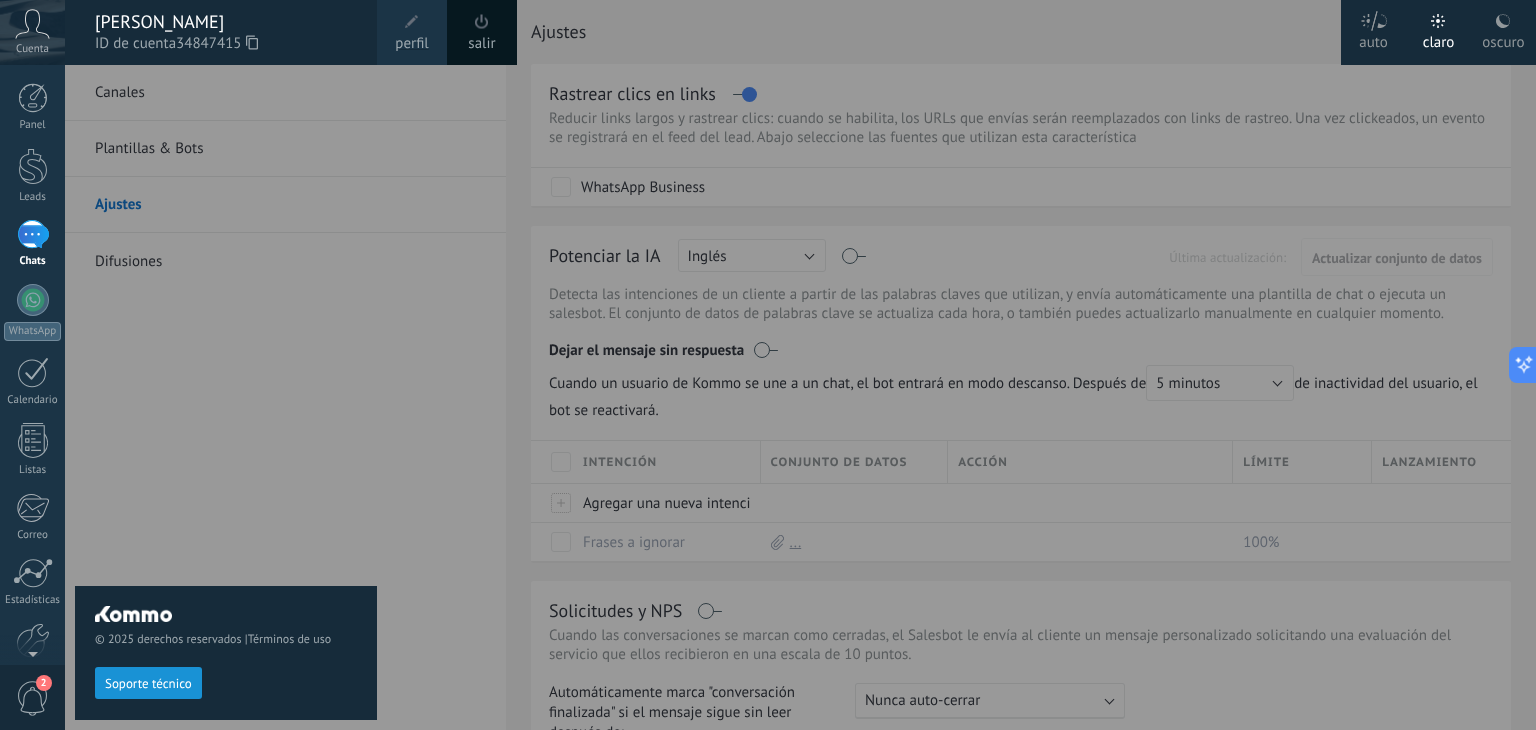 click on "[PERSON_NAME]" at bounding box center (226, 22) 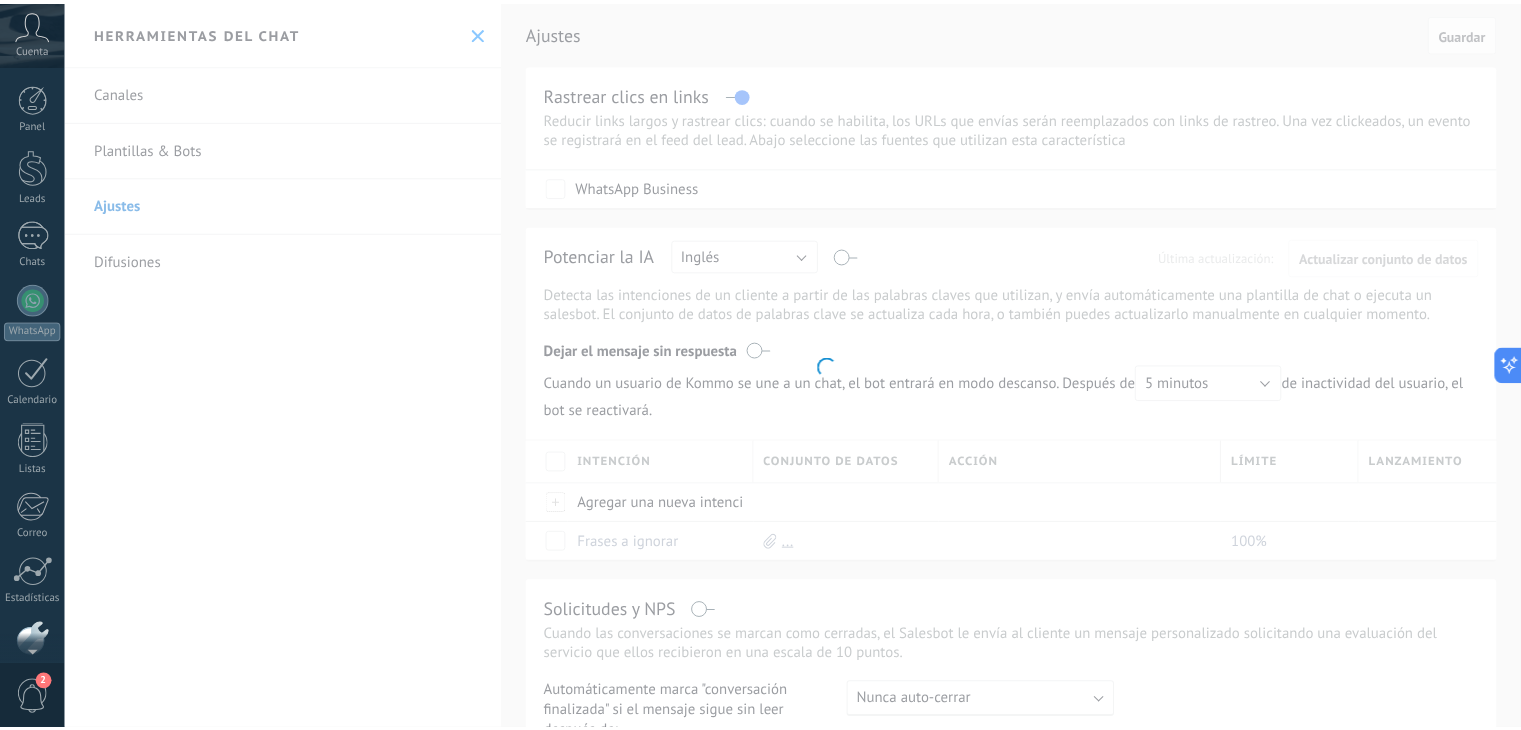 scroll, scrollTop: 101, scrollLeft: 0, axis: vertical 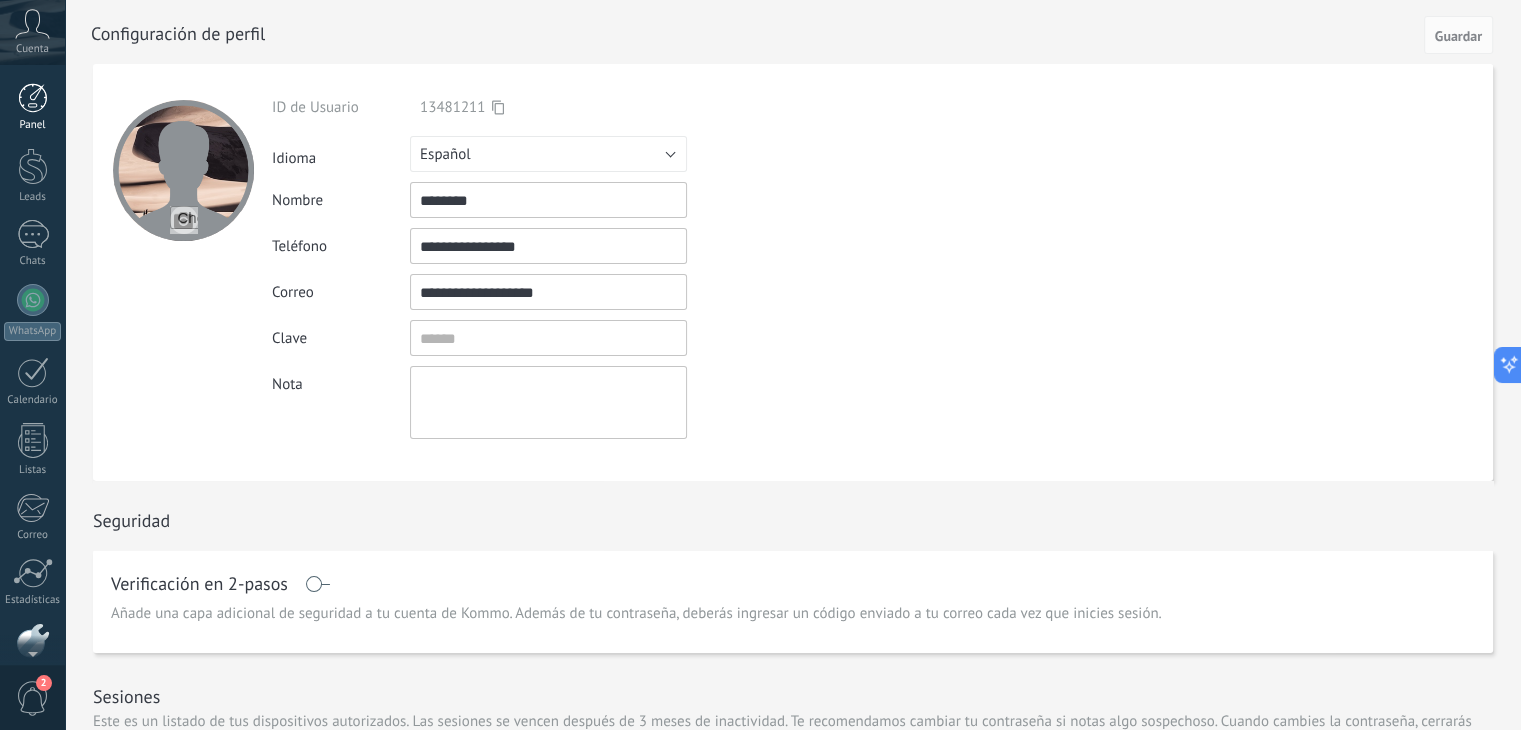 click at bounding box center (33, 98) 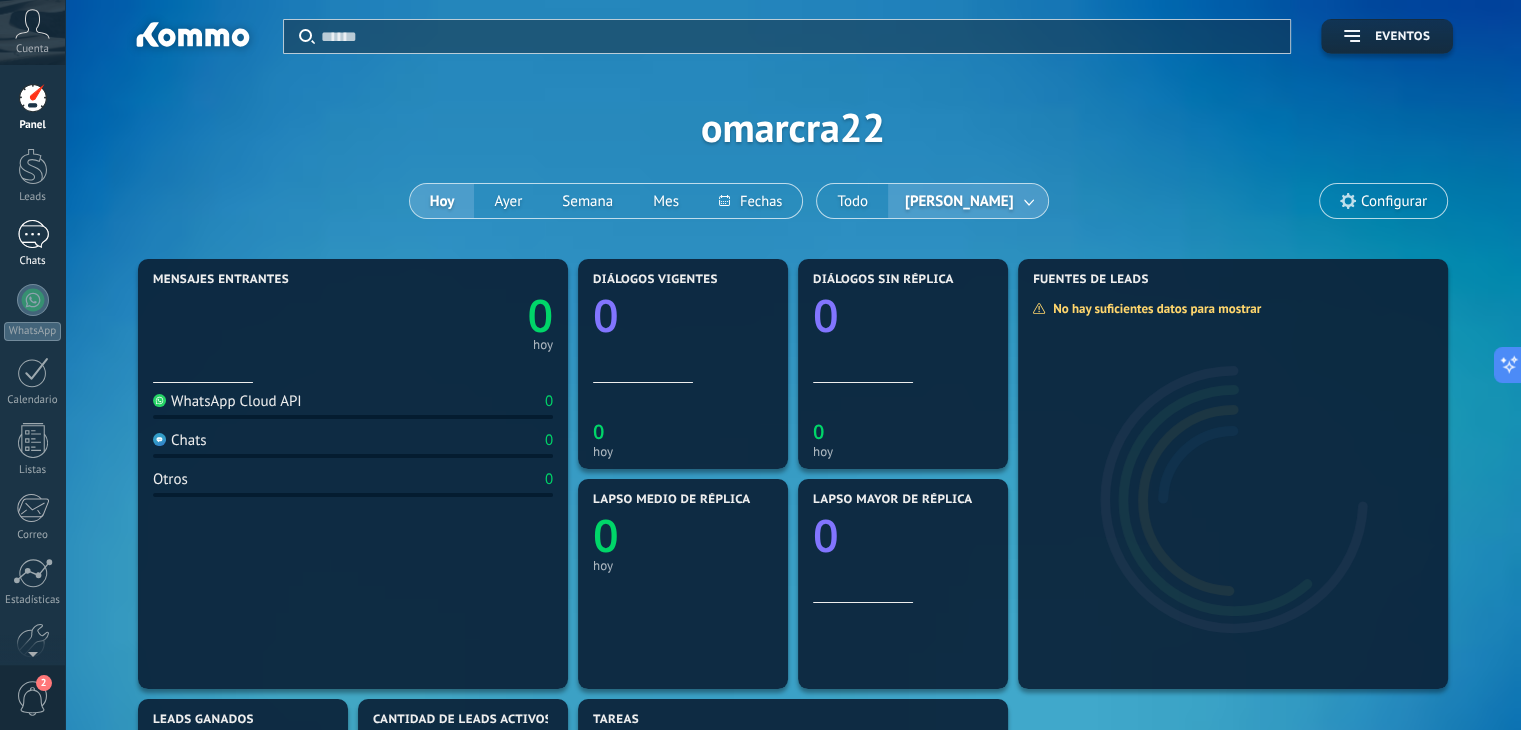 click at bounding box center [33, 234] 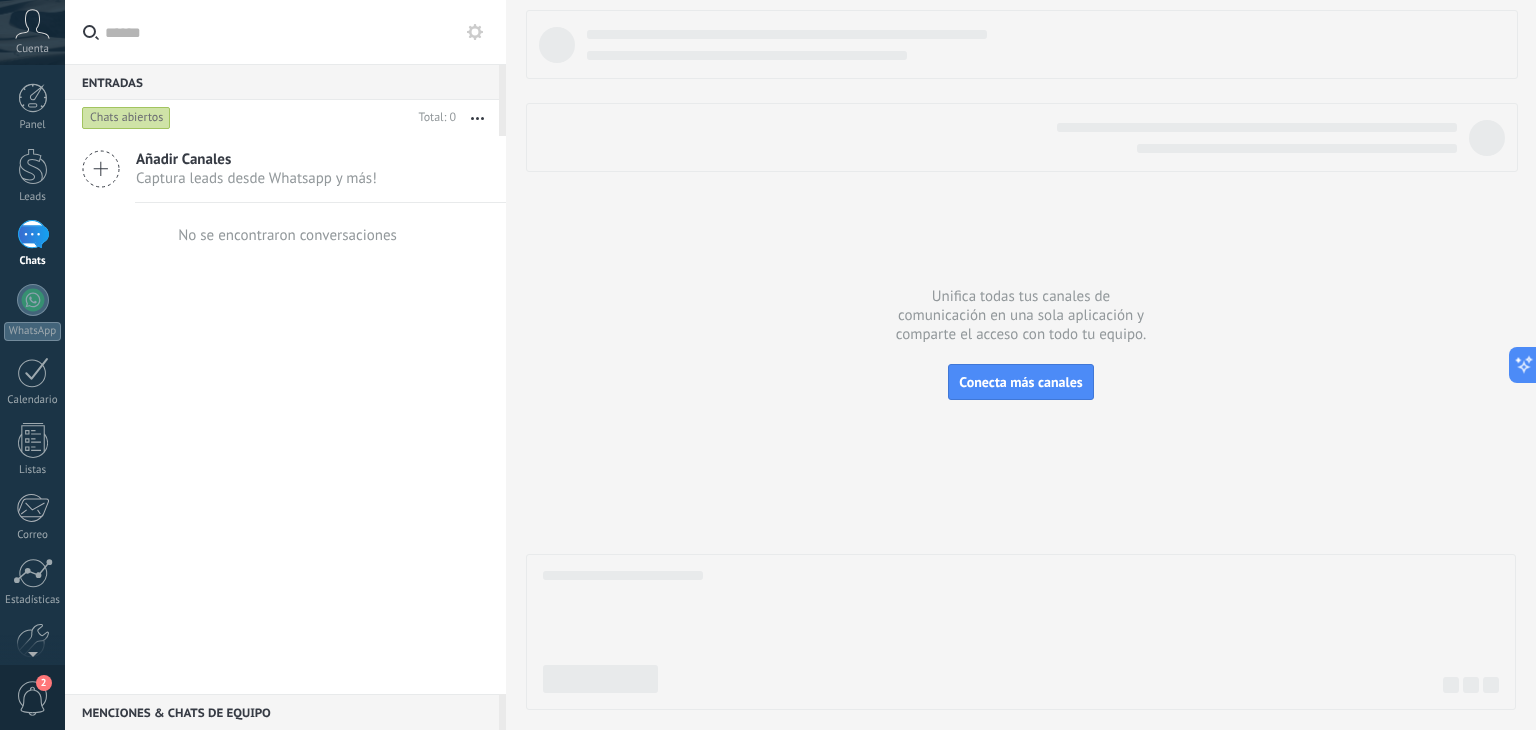 click on "Cuenta" at bounding box center (32, 49) 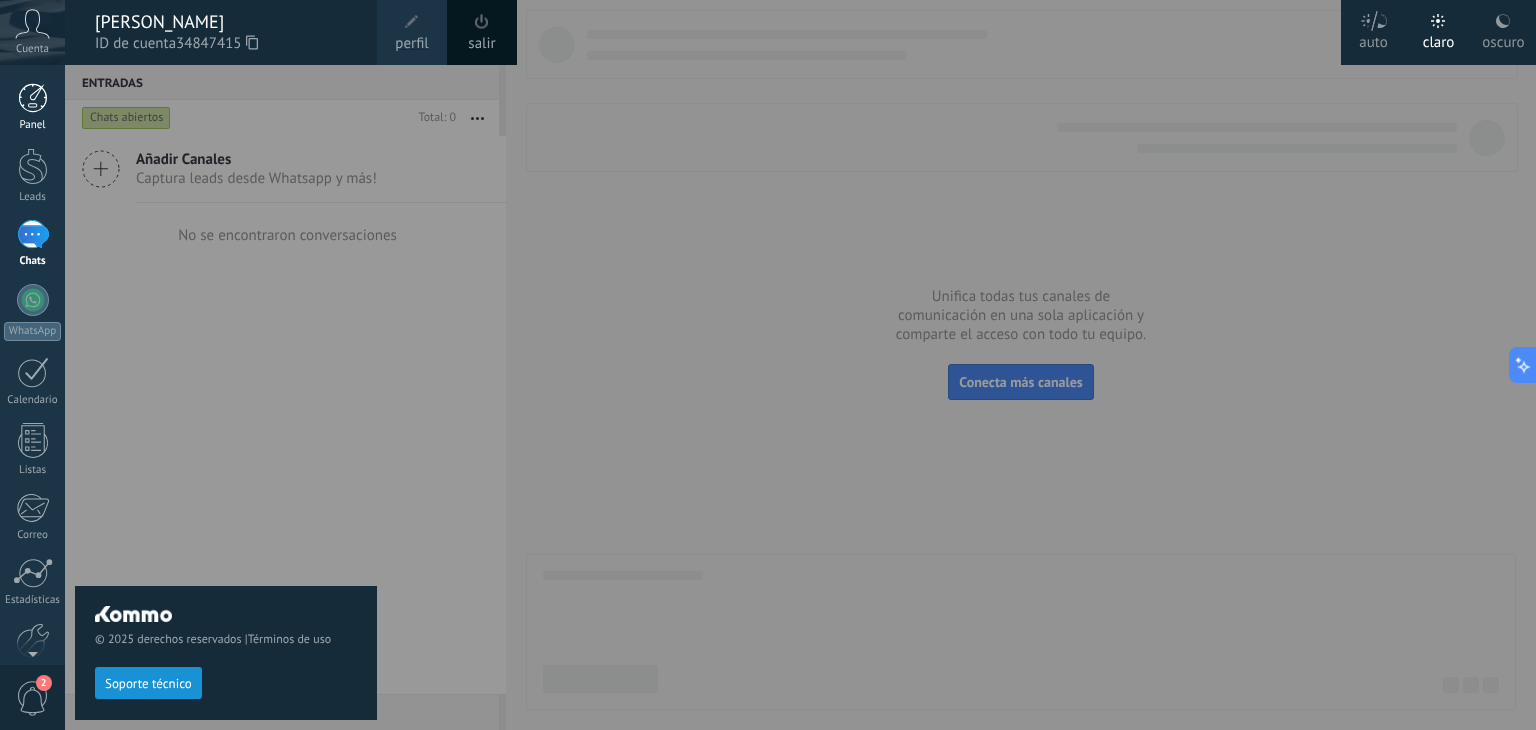 click at bounding box center [33, 98] 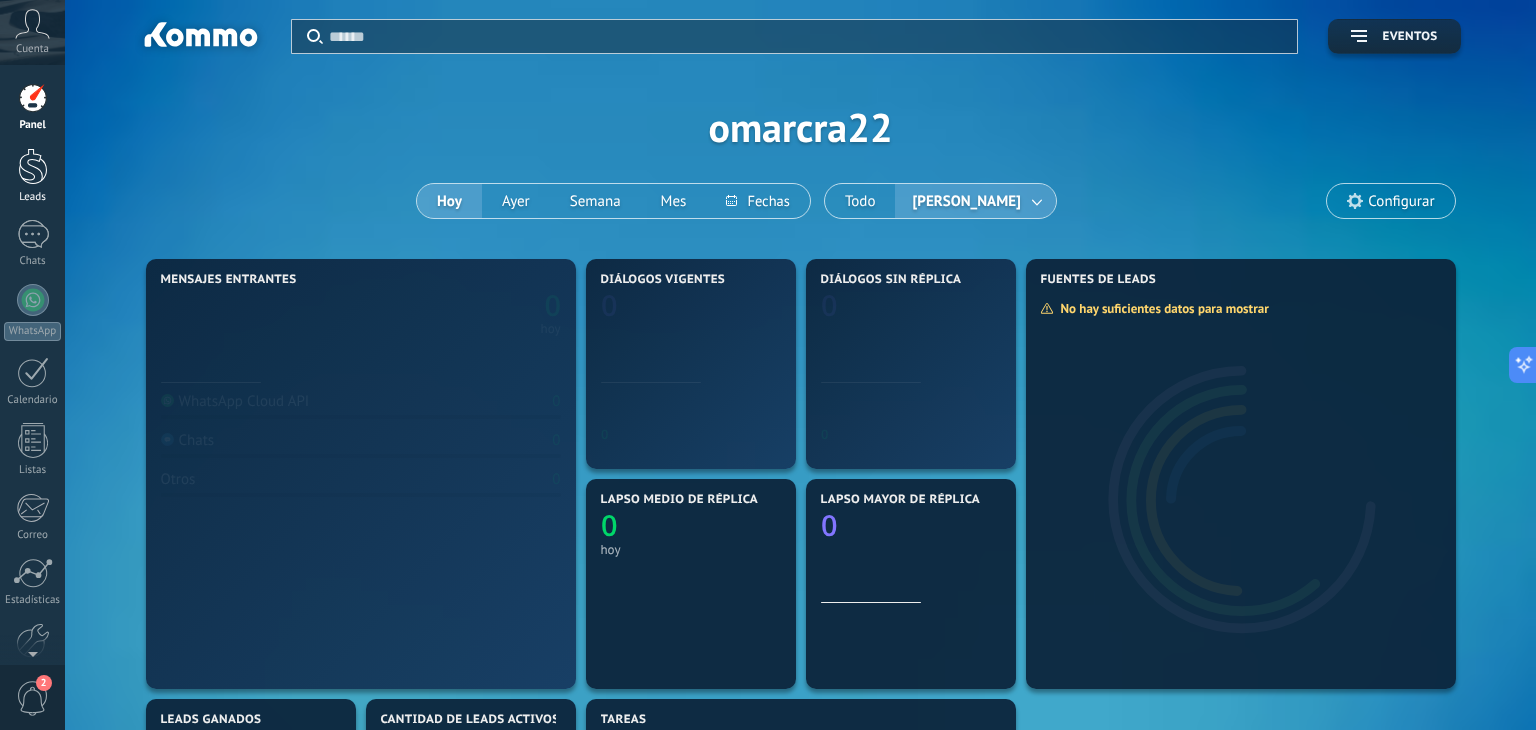 click at bounding box center (33, 166) 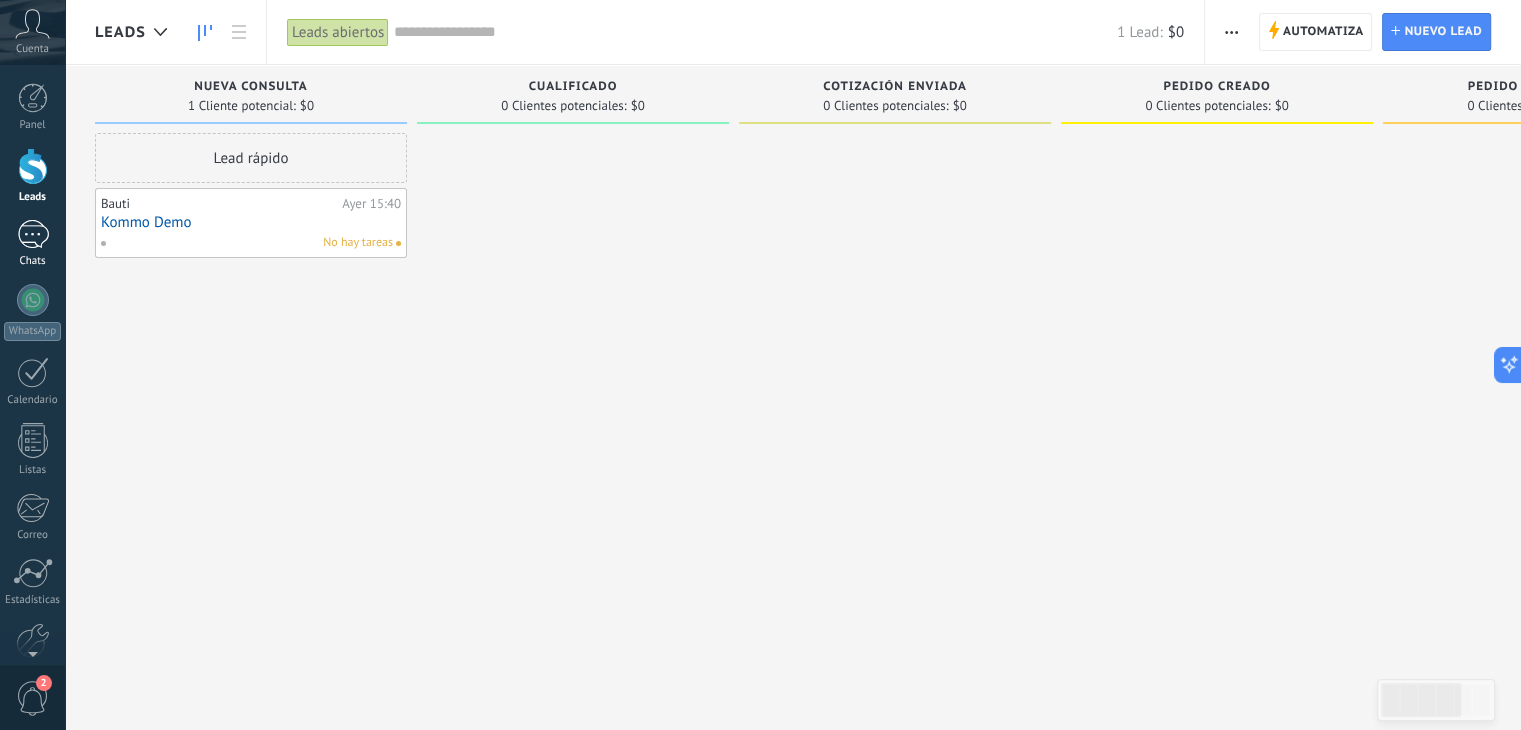 click at bounding box center [33, 234] 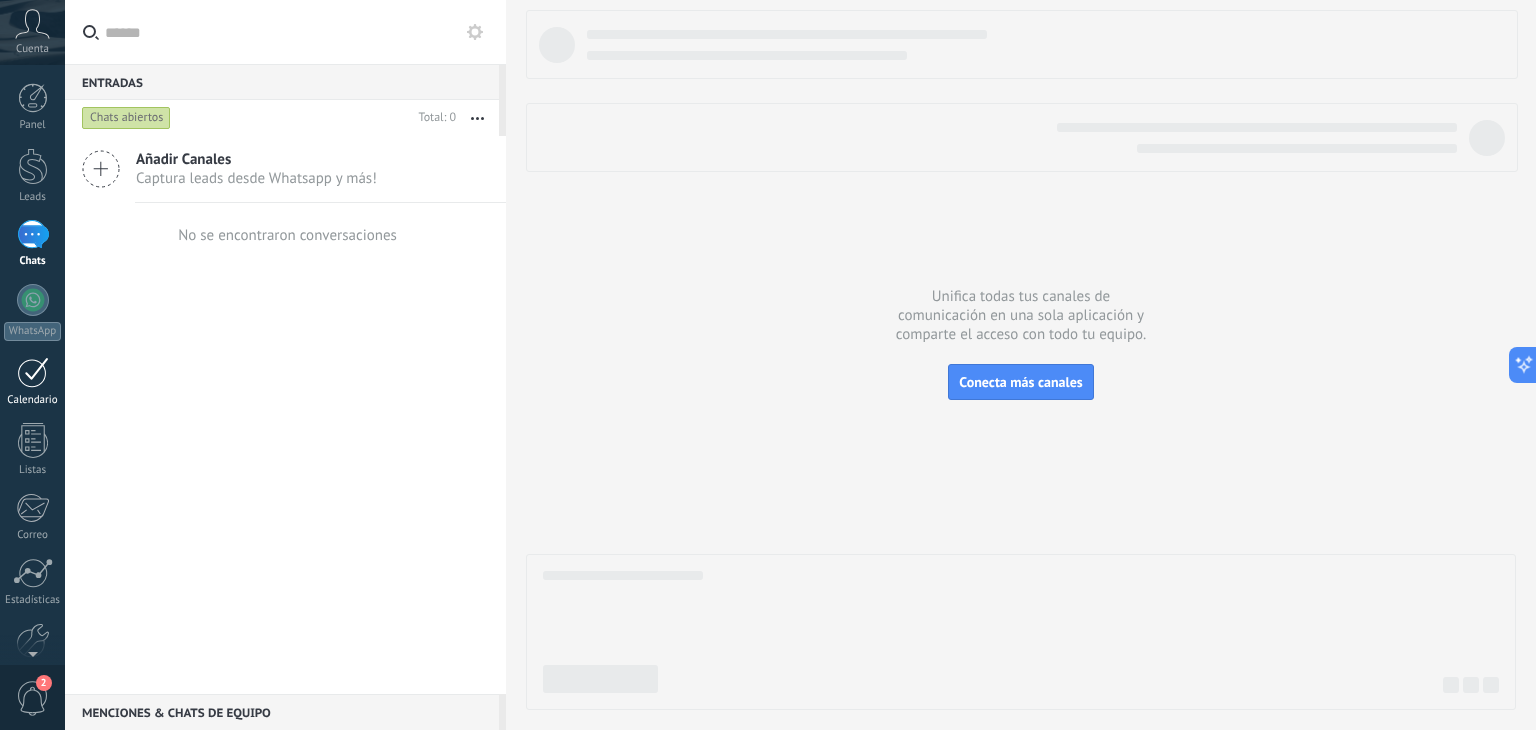 click at bounding box center (33, 372) 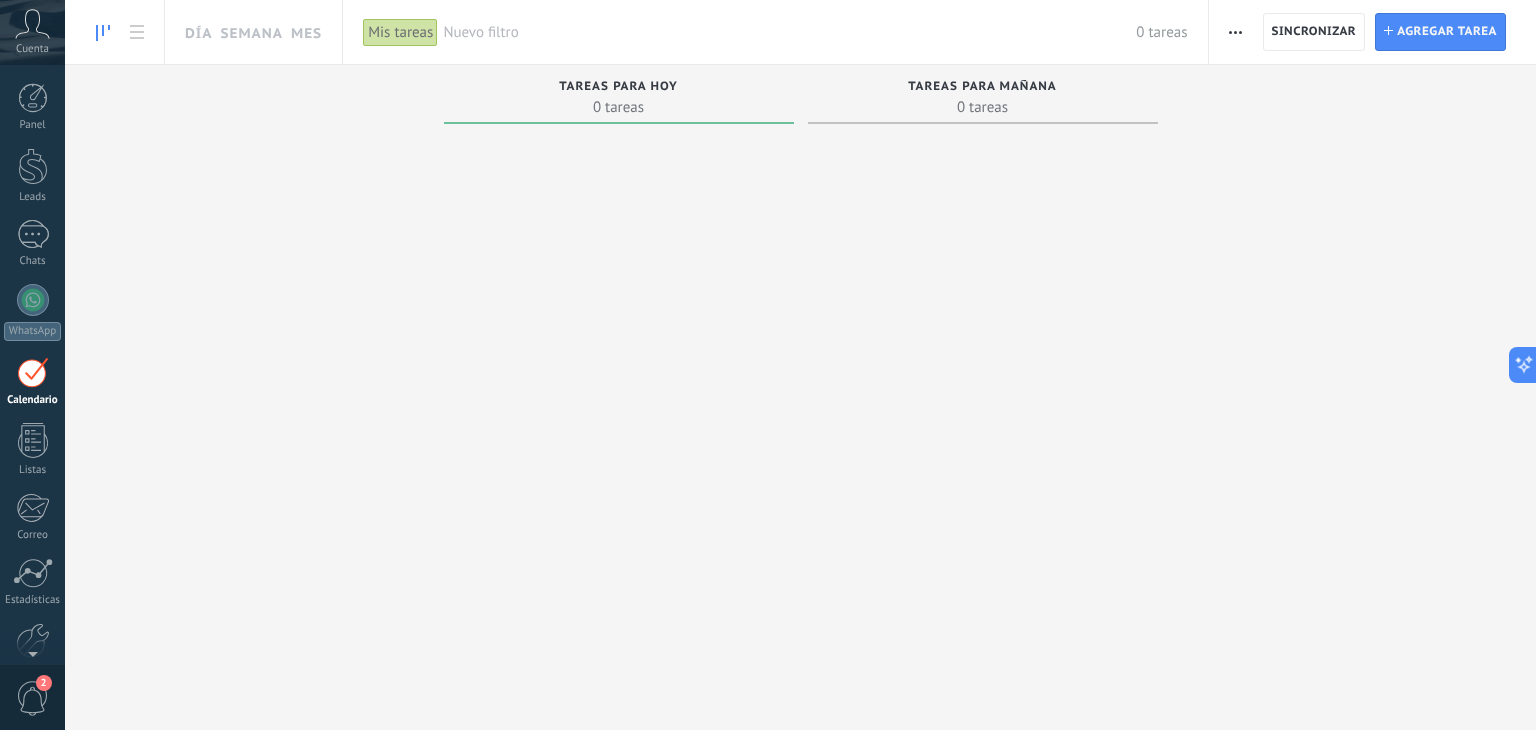 click on "Tareas completas 0 tareas Tareas caducadas 0 tareas Tareas para hoy 0 tareas Tareas para mañana 0 tareas Tareas para esta semana 0 tareas Tareas para la próxima semana 0 tareas Tareas para el mes 0 tareas Tareas para el futuro 0 tareas" at bounding box center [800, 372] 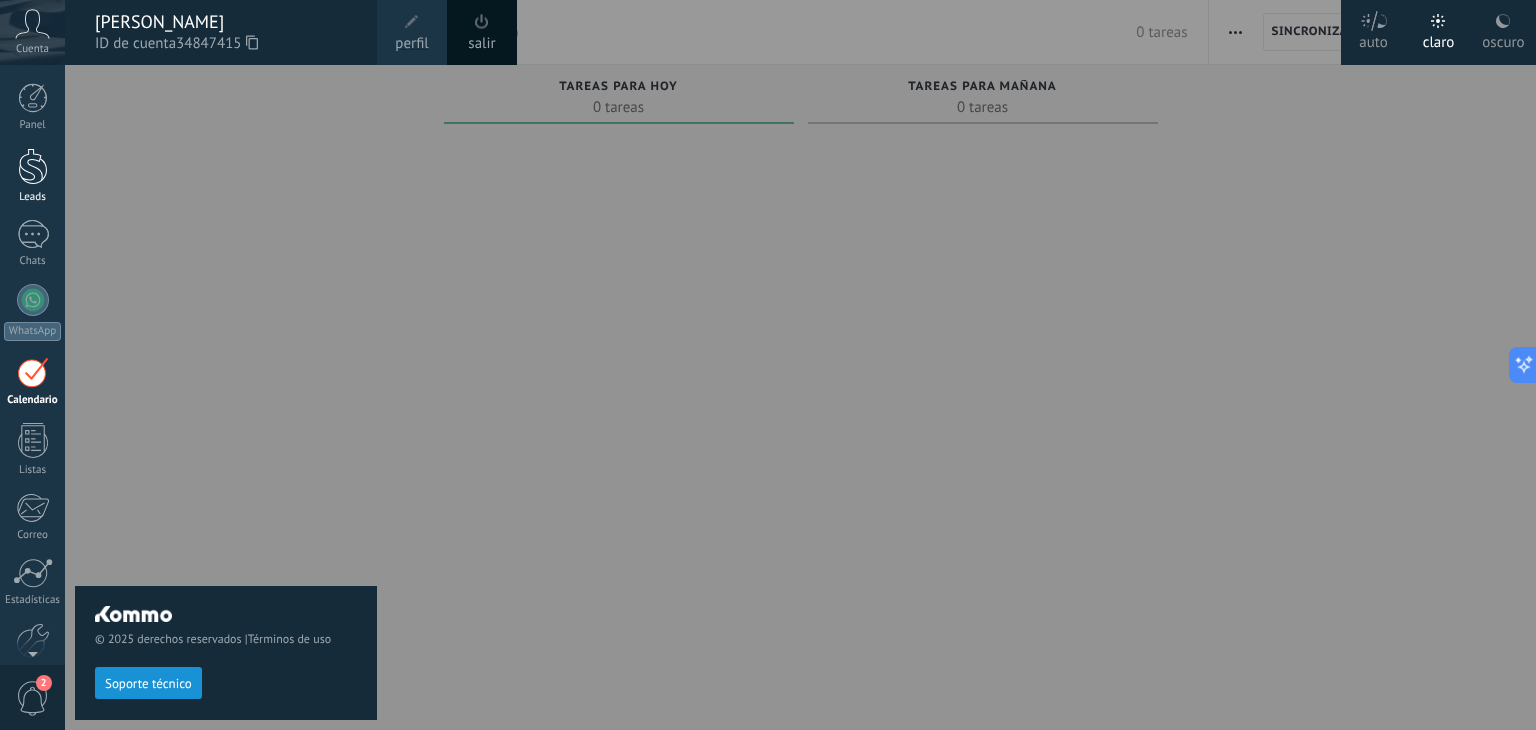 drag, startPoint x: 30, startPoint y: 209, endPoint x: 28, endPoint y: 155, distance: 54.037025 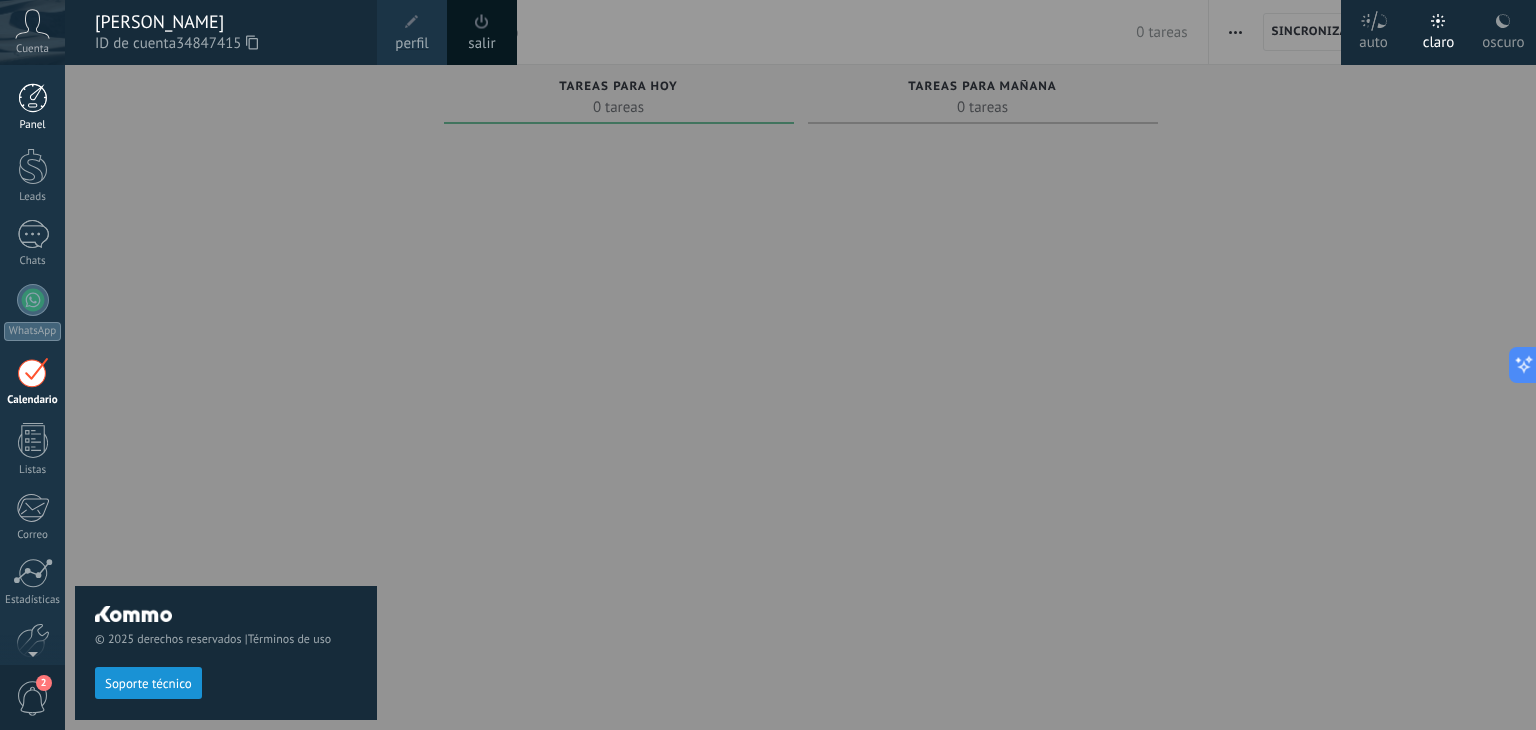 click at bounding box center [33, 98] 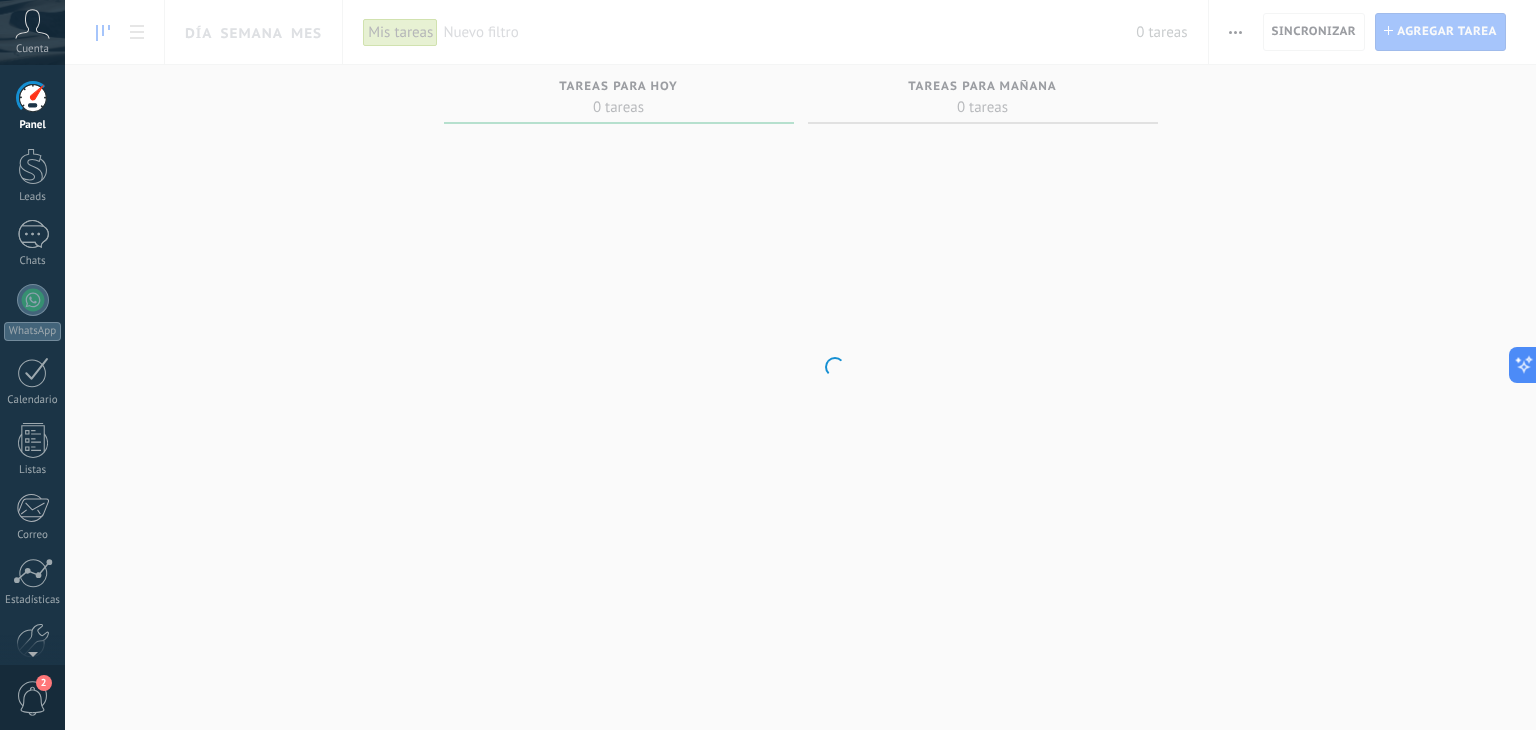 click at bounding box center (33, 98) 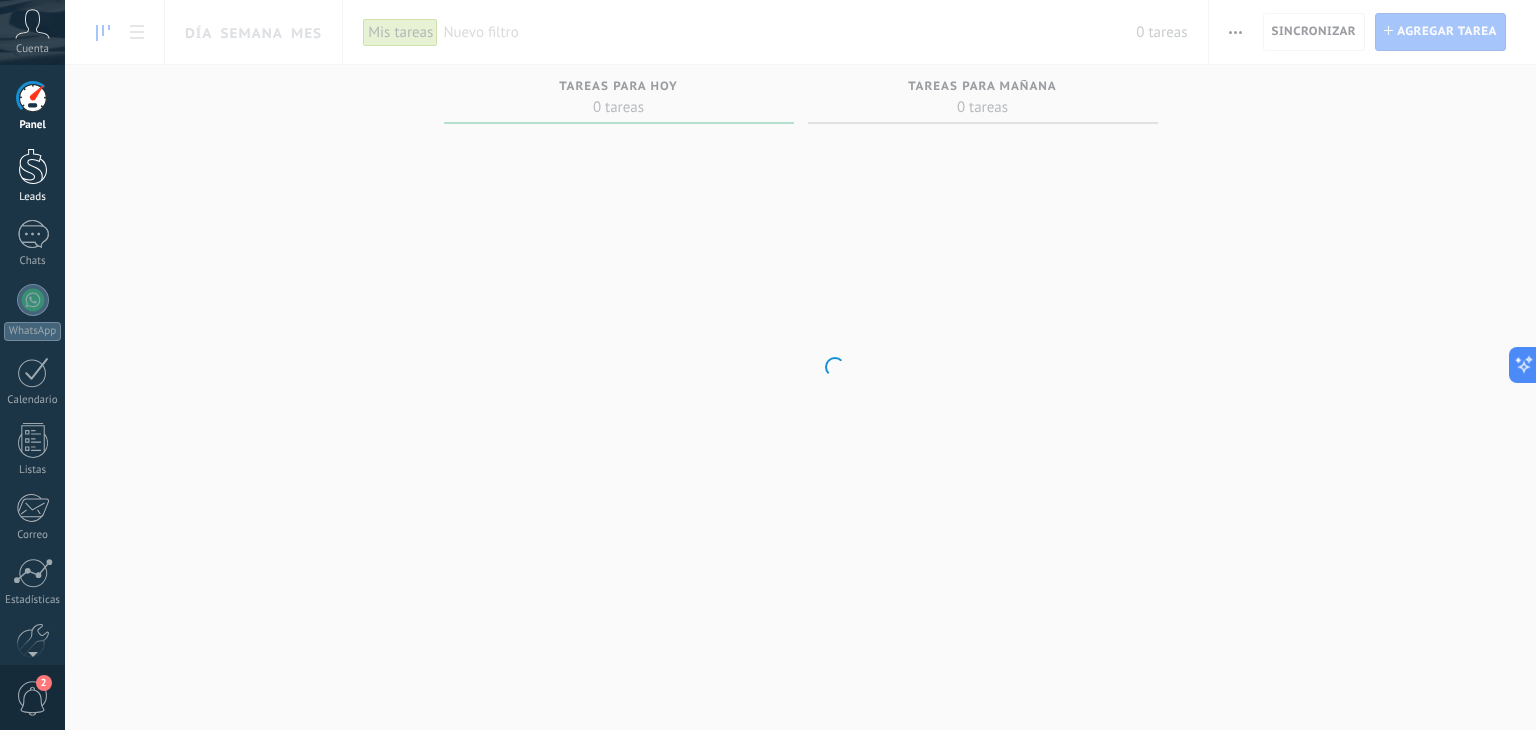 click at bounding box center [33, 166] 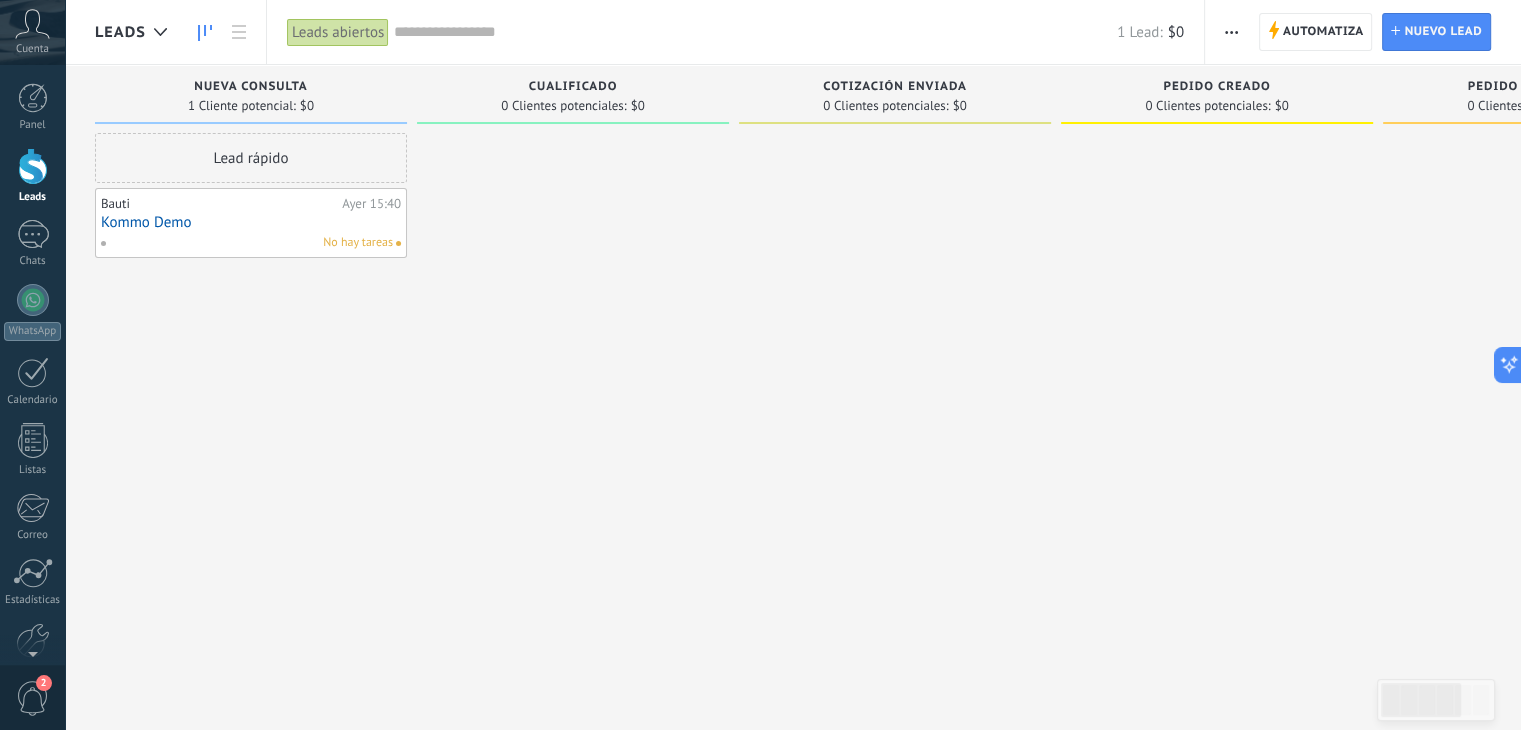 click 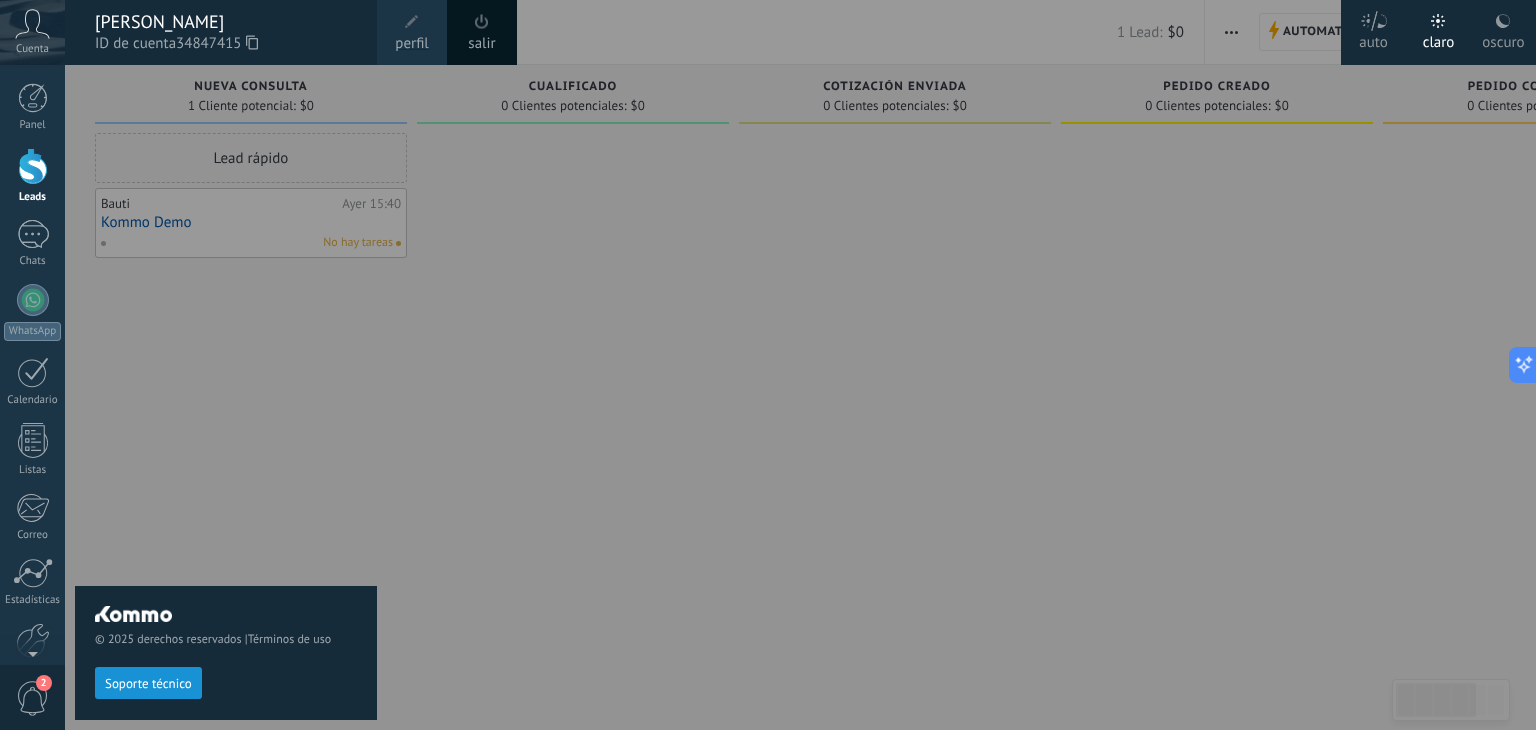 click at bounding box center [412, 22] 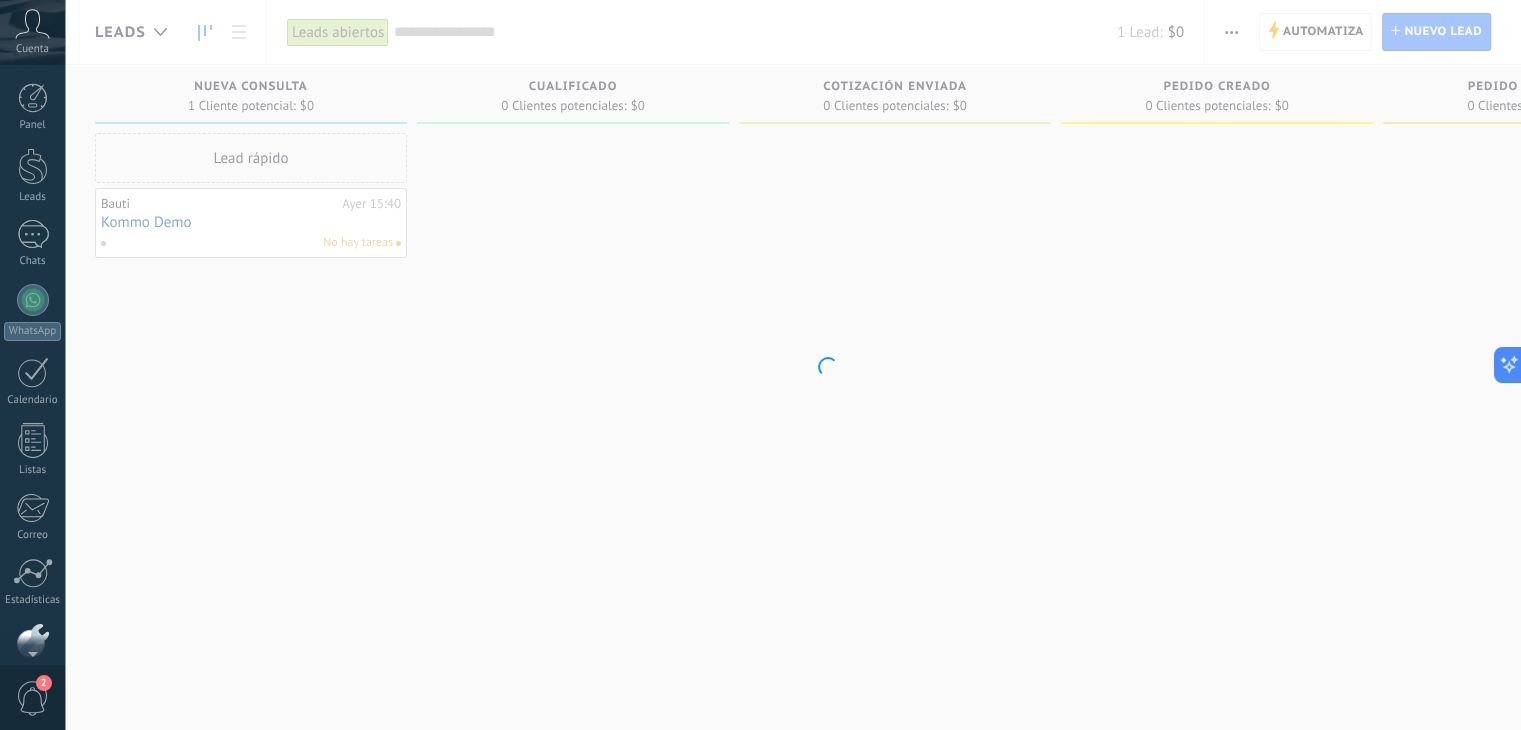 scroll, scrollTop: 101, scrollLeft: 0, axis: vertical 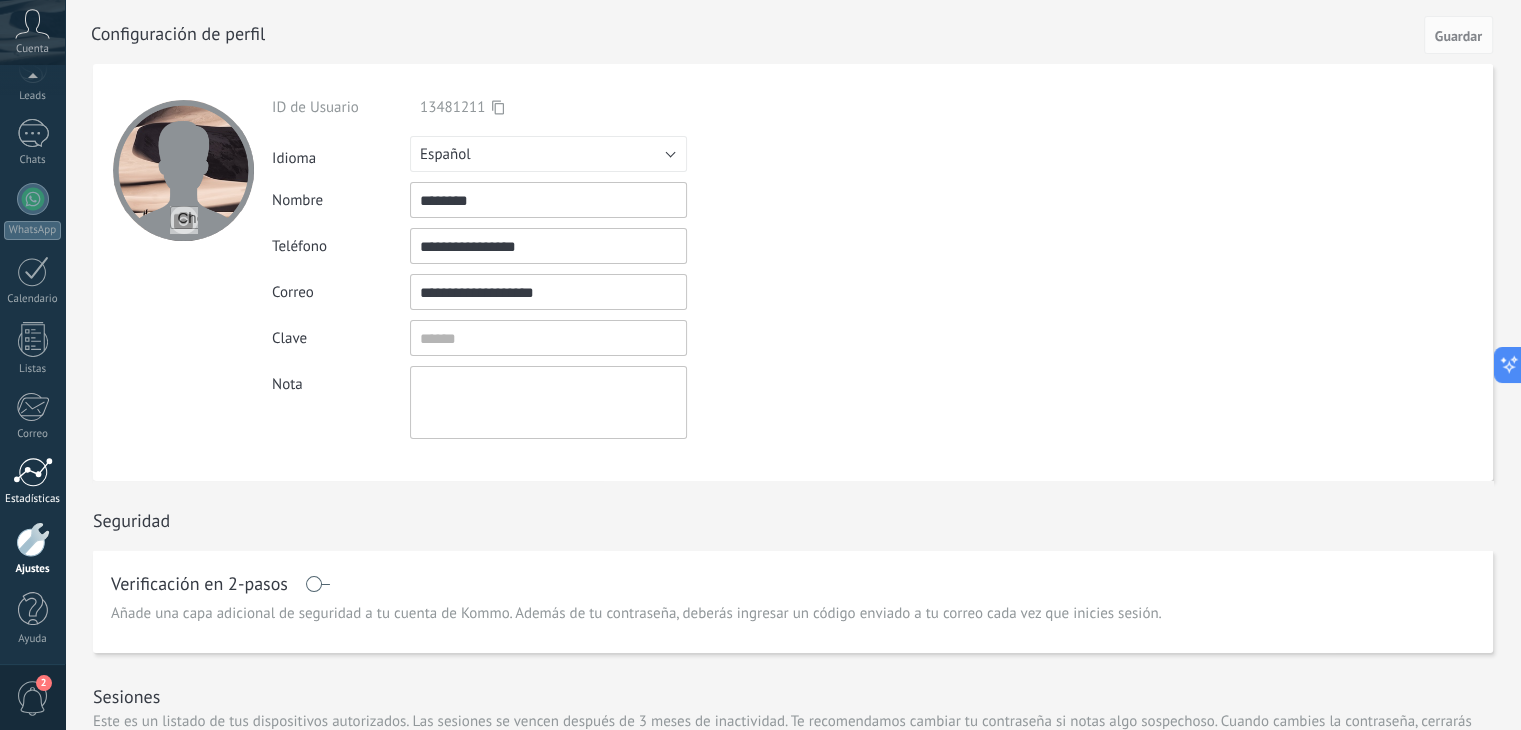 click at bounding box center [33, 472] 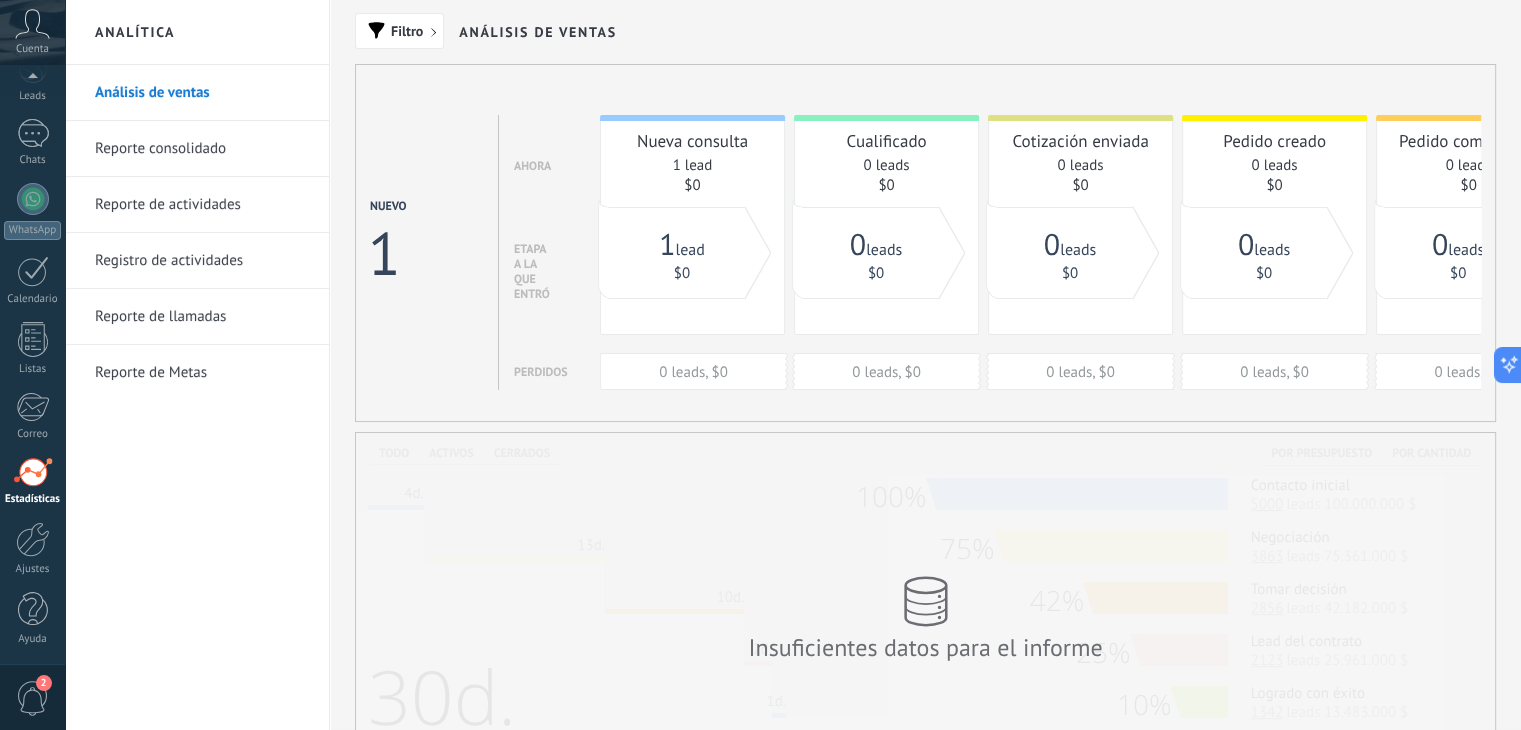 click on "Reporte consolidado" at bounding box center (202, 149) 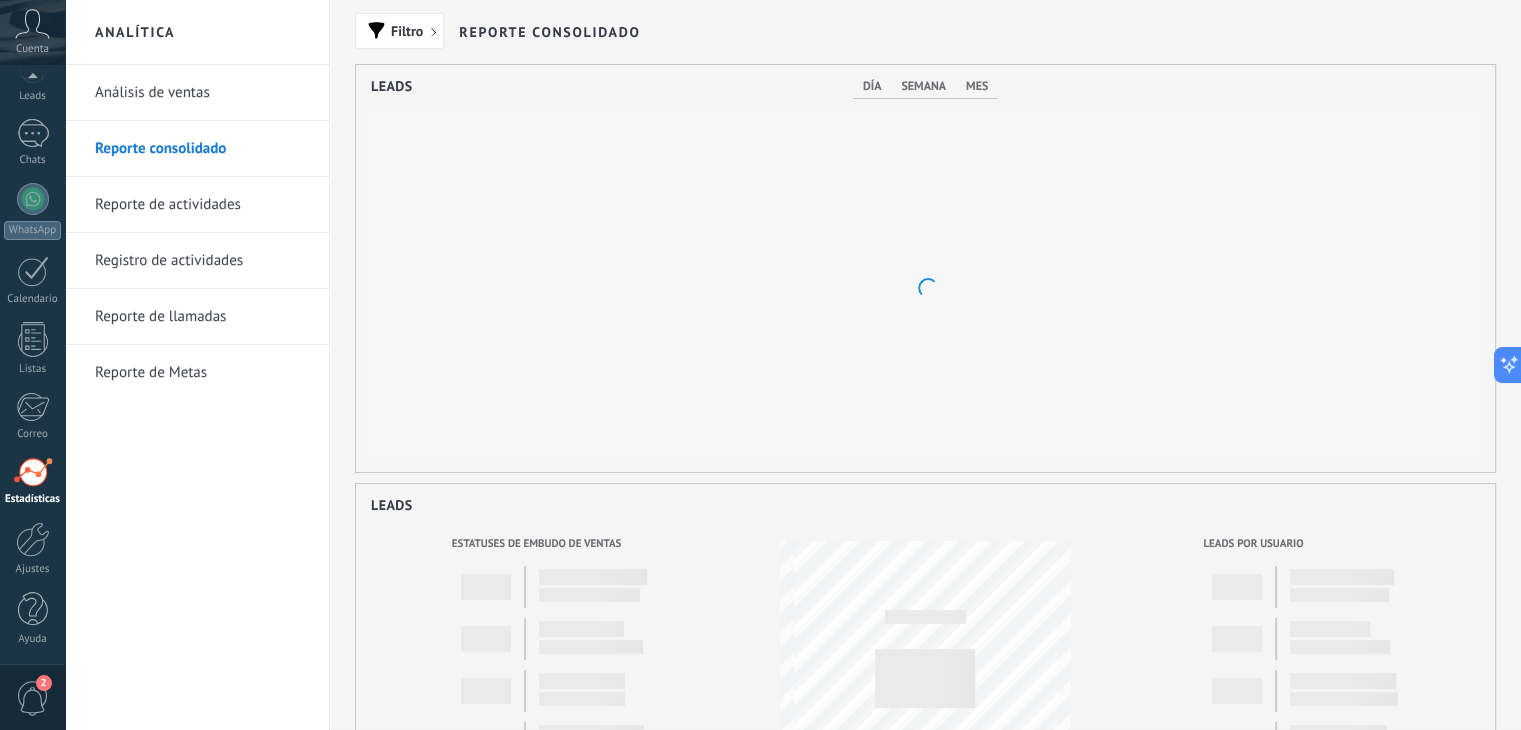 scroll, scrollTop: 999592, scrollLeft: 998860, axis: both 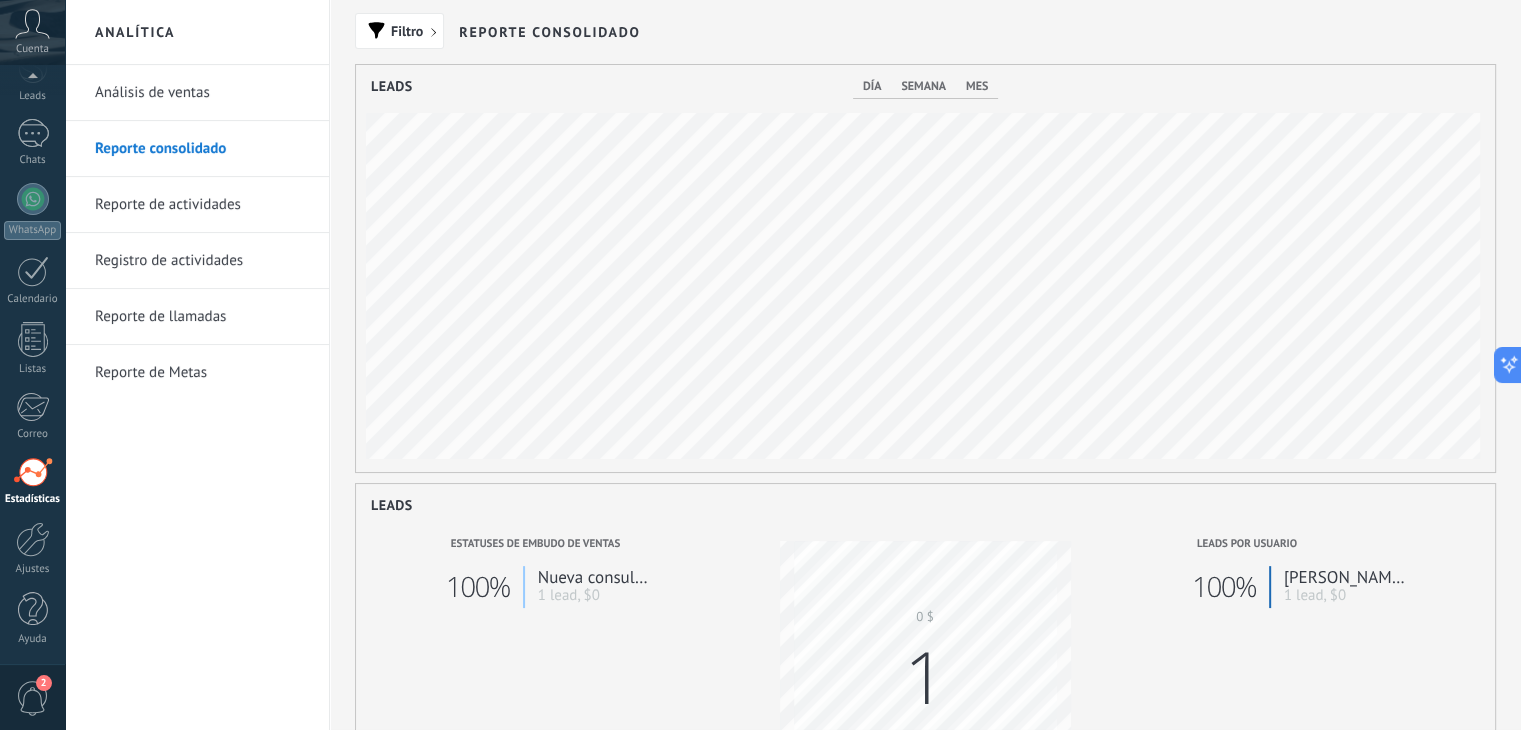 click on "Reporte de actividades" at bounding box center (202, 205) 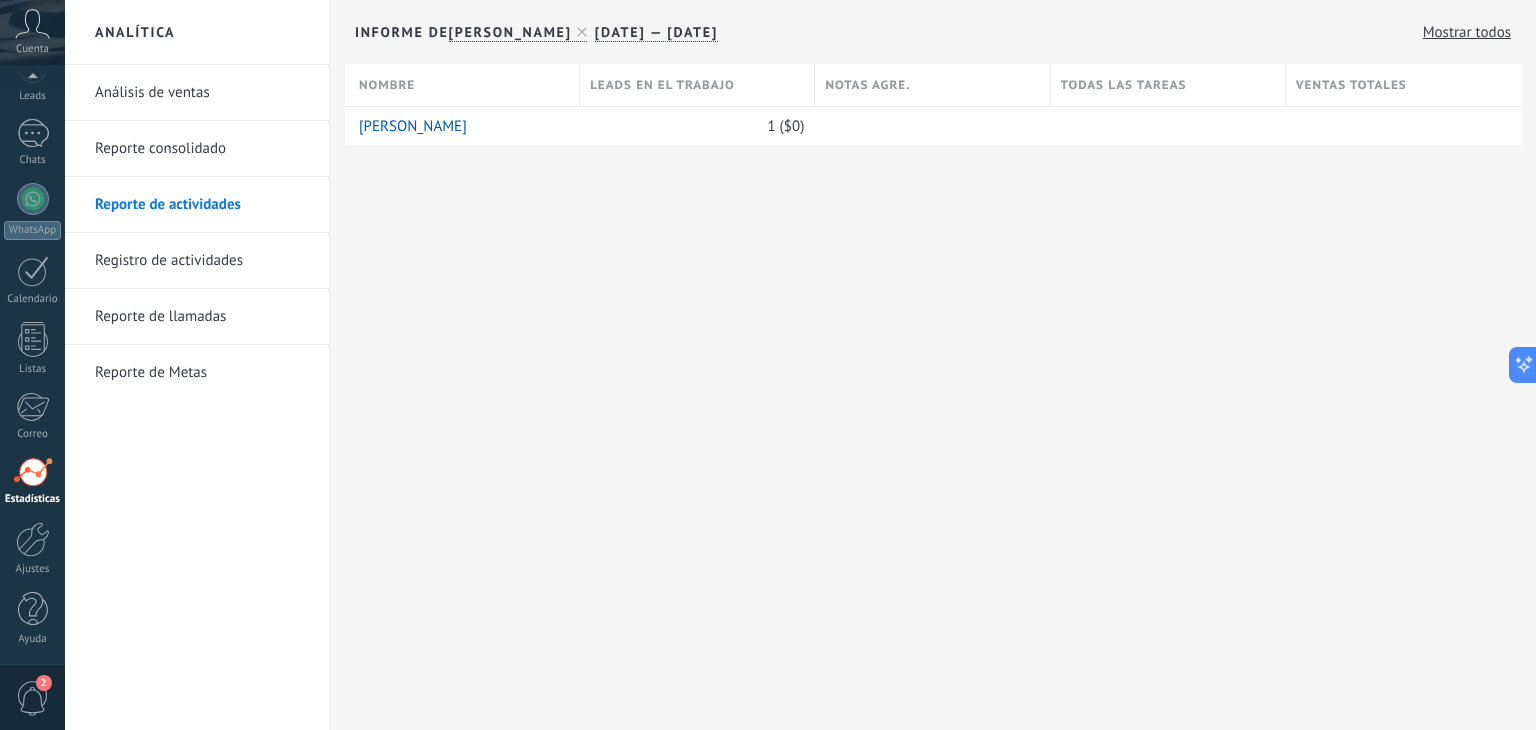 click on "Registro de actividades" at bounding box center [202, 261] 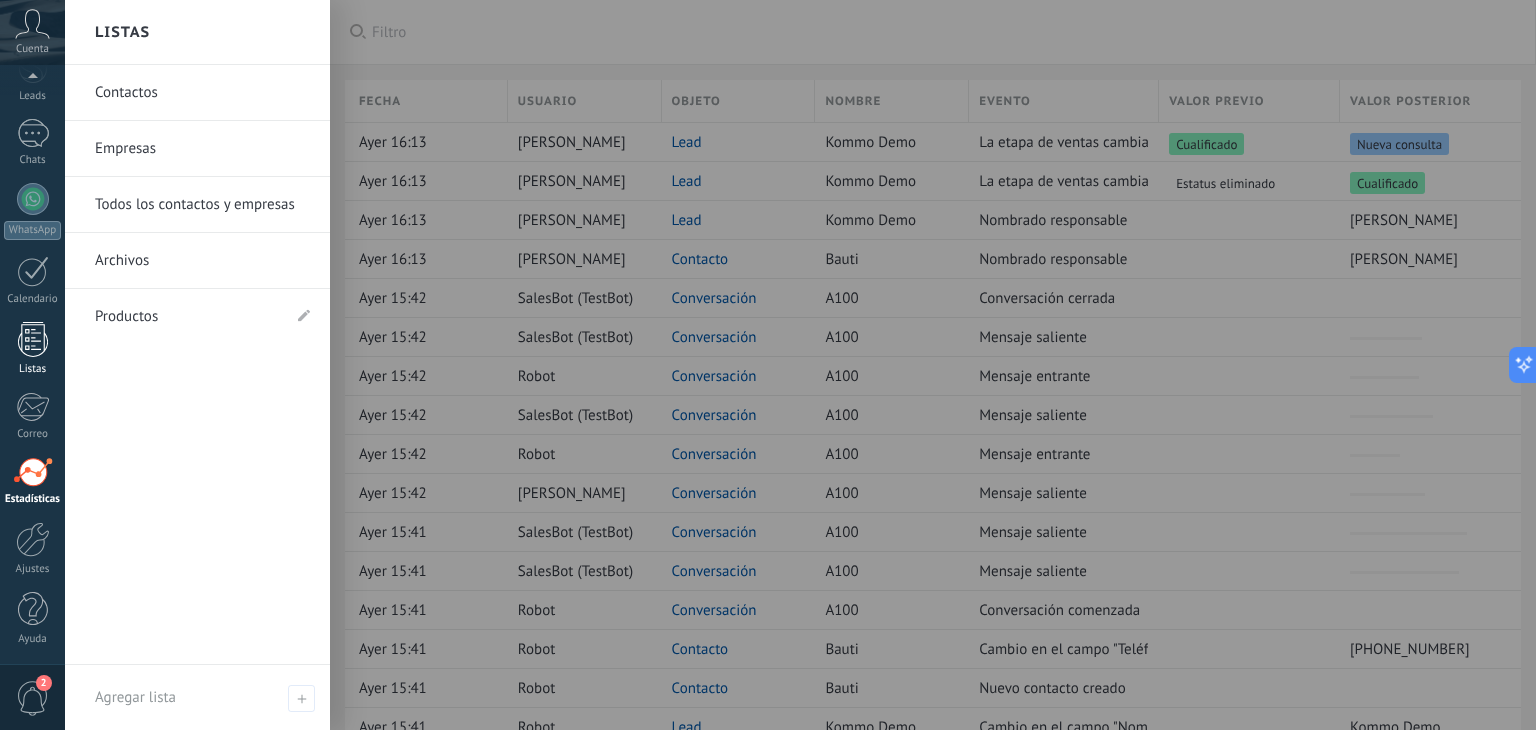 click on "Listas" at bounding box center (32, 349) 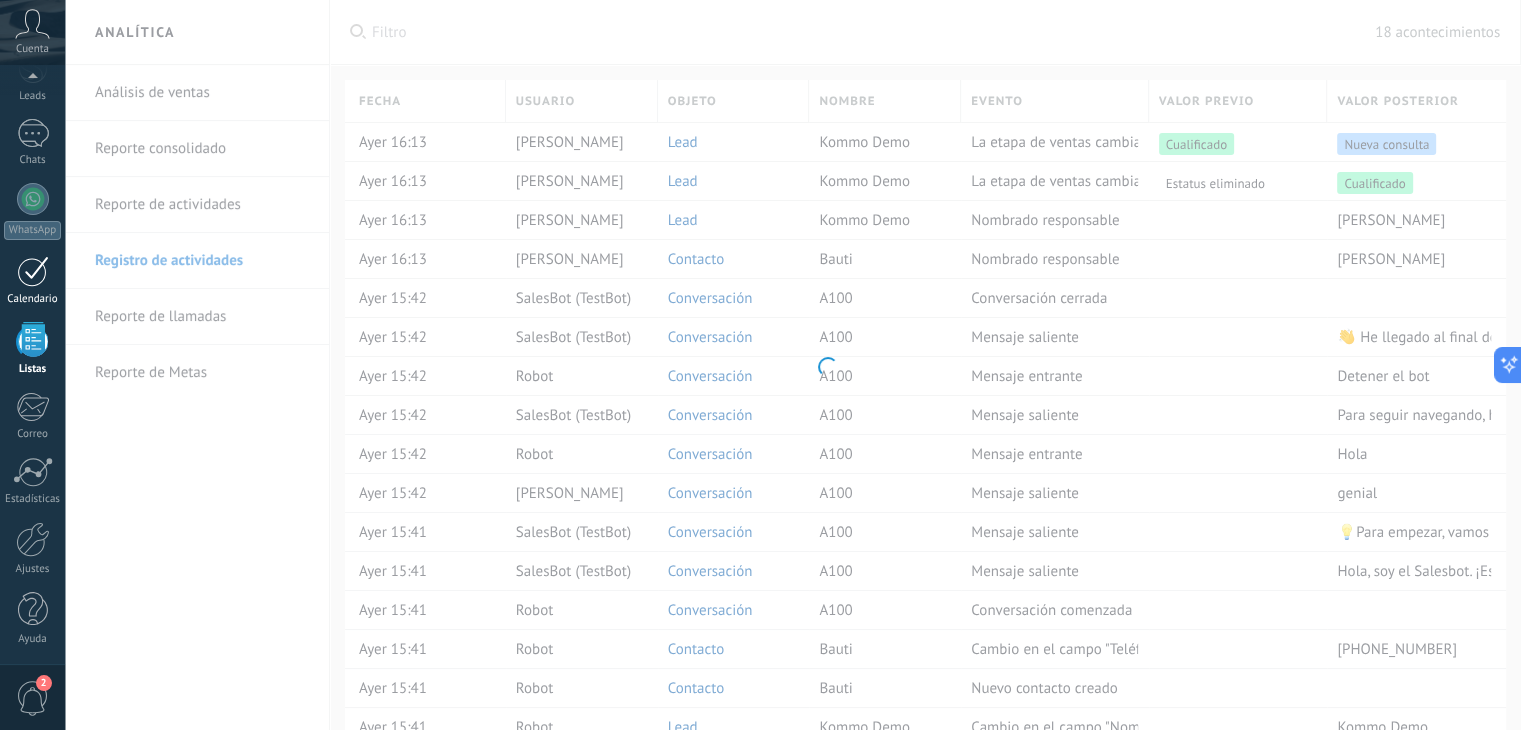 click at bounding box center [33, 271] 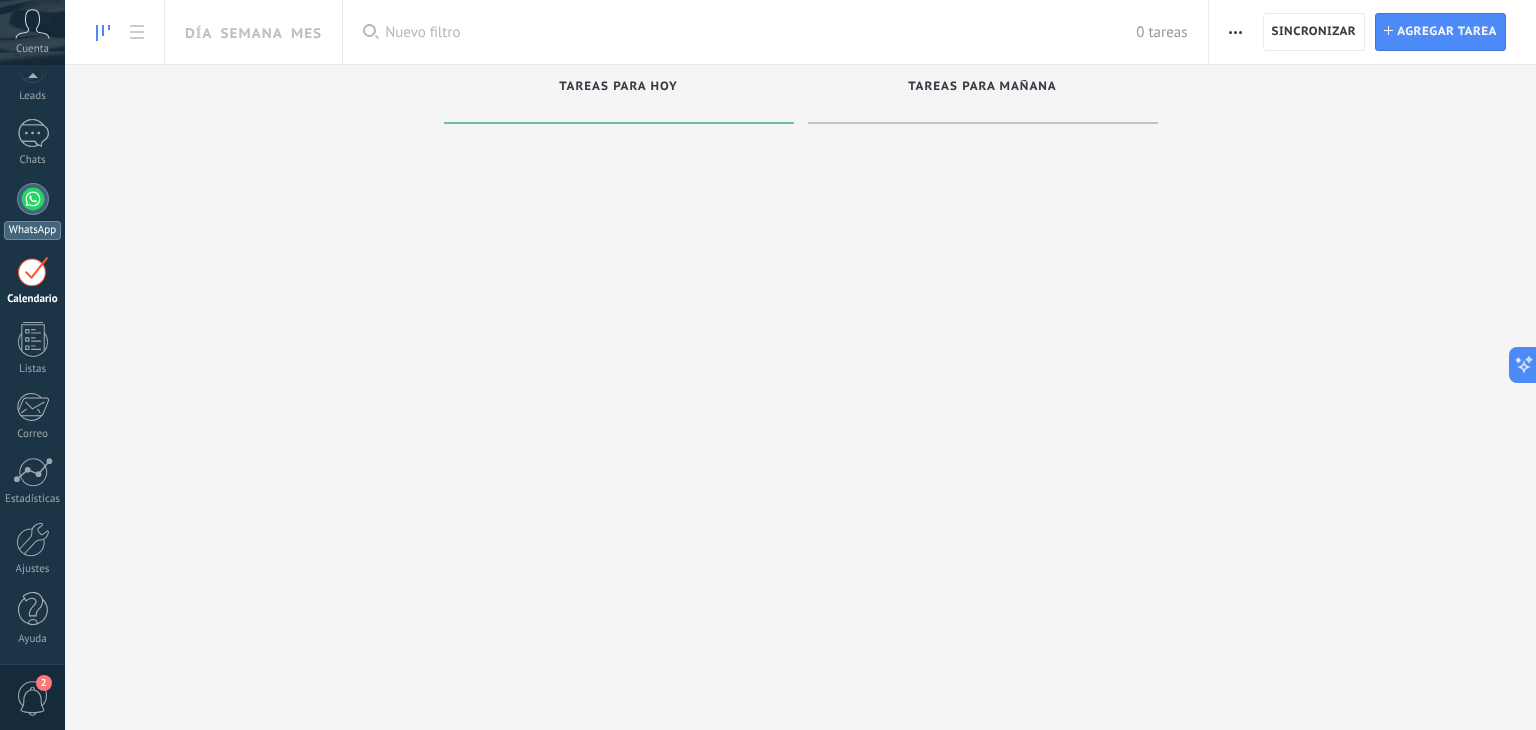 drag, startPoint x: 32, startPoint y: 207, endPoint x: 31, endPoint y: 153, distance: 54.00926 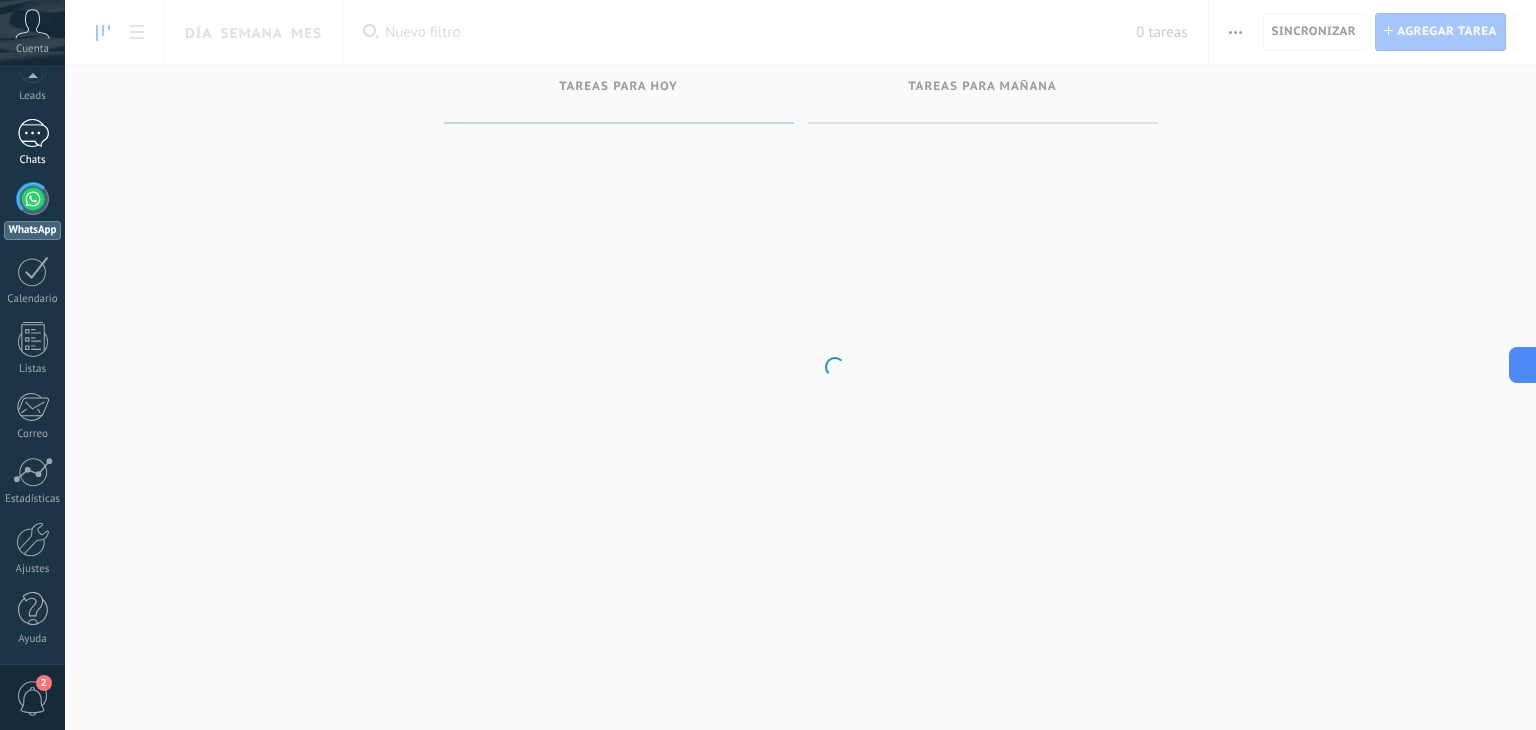scroll, scrollTop: 0, scrollLeft: 0, axis: both 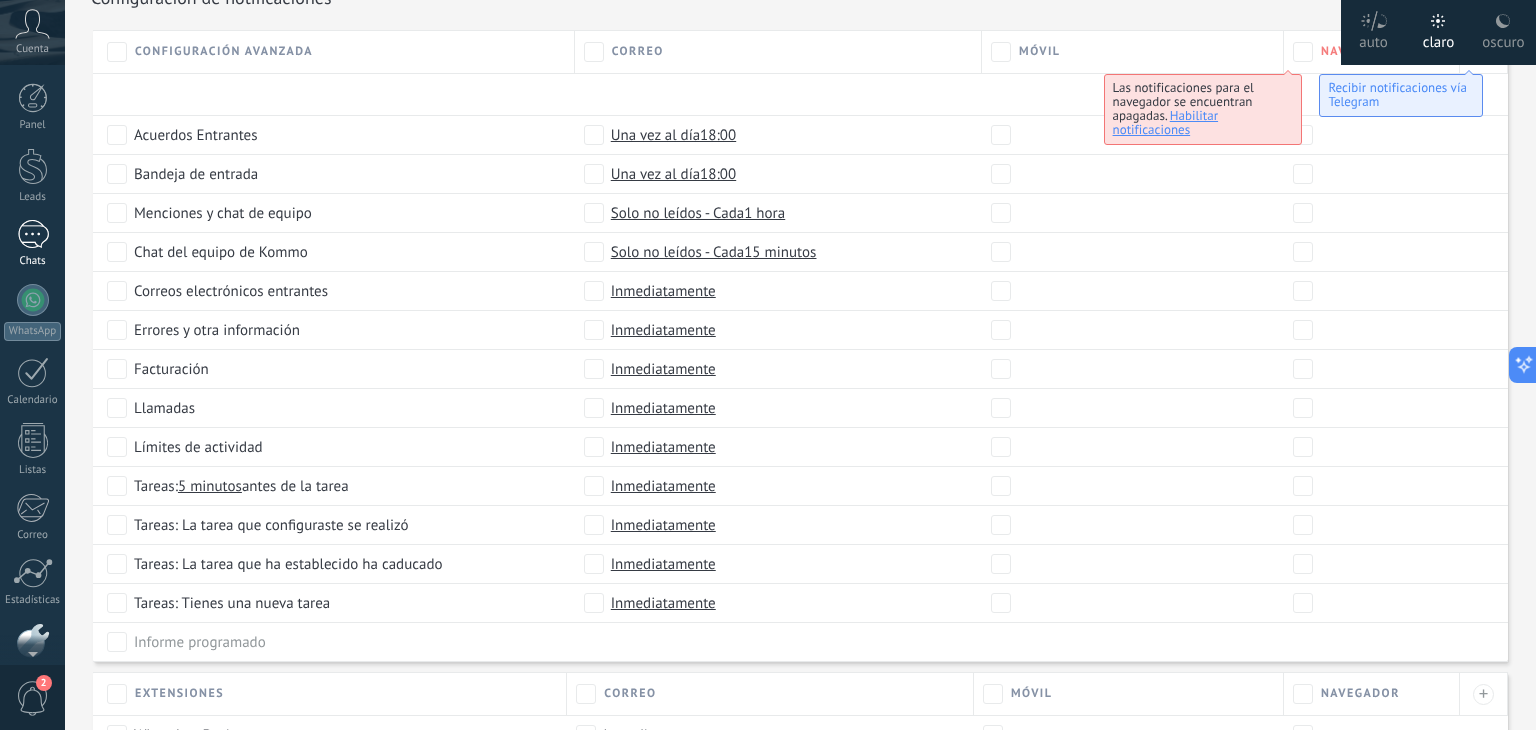 click at bounding box center (33, 234) 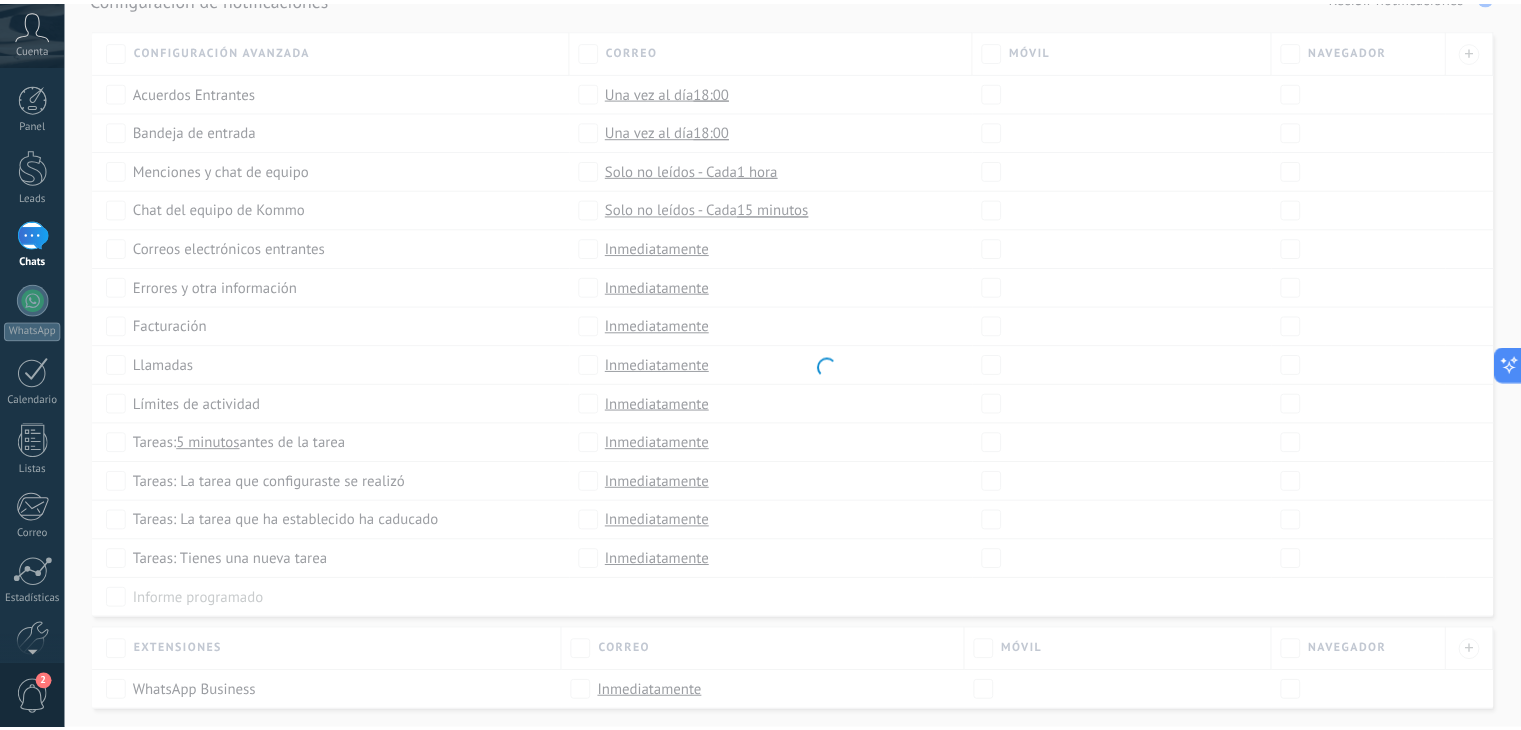 scroll, scrollTop: 0, scrollLeft: 0, axis: both 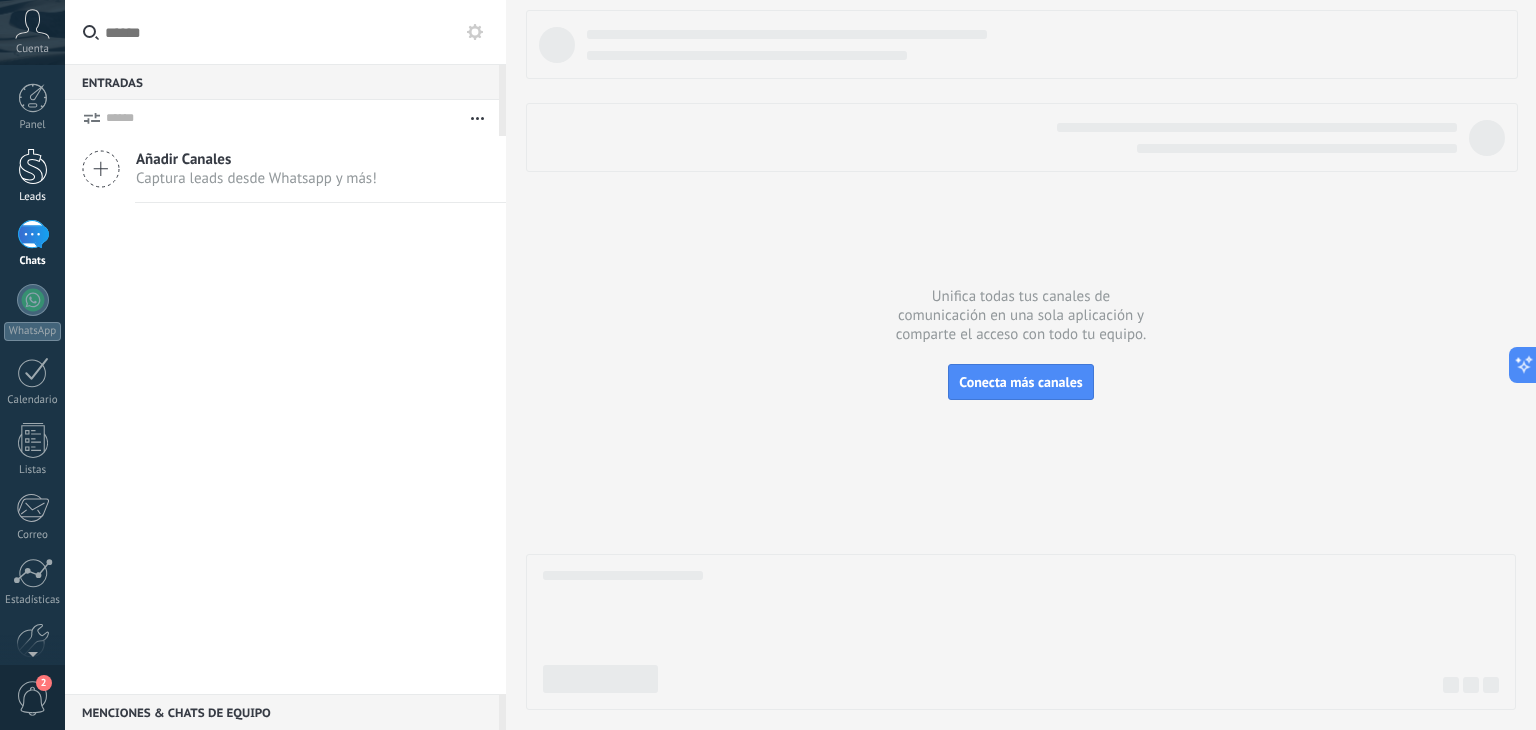 click at bounding box center (33, 166) 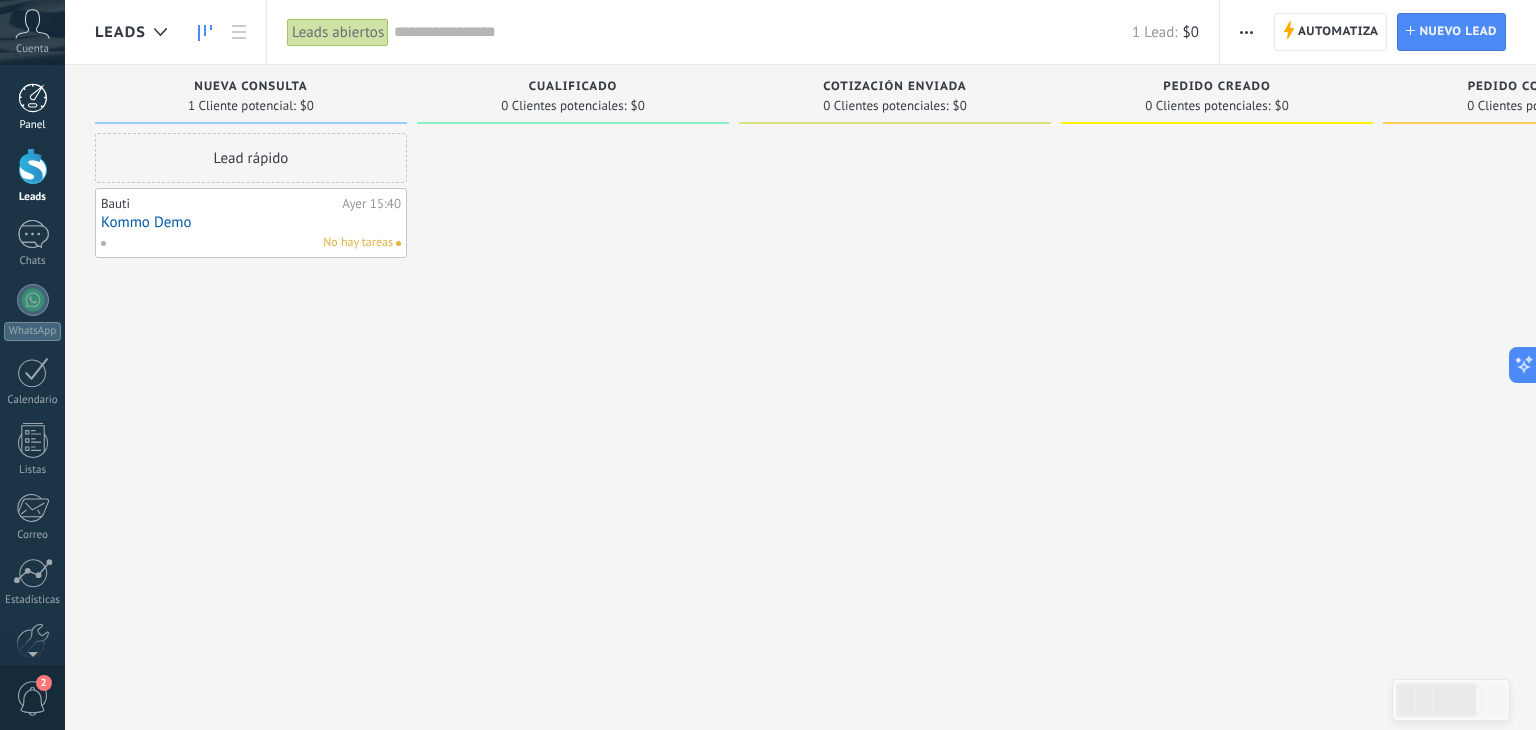 click at bounding box center (33, 98) 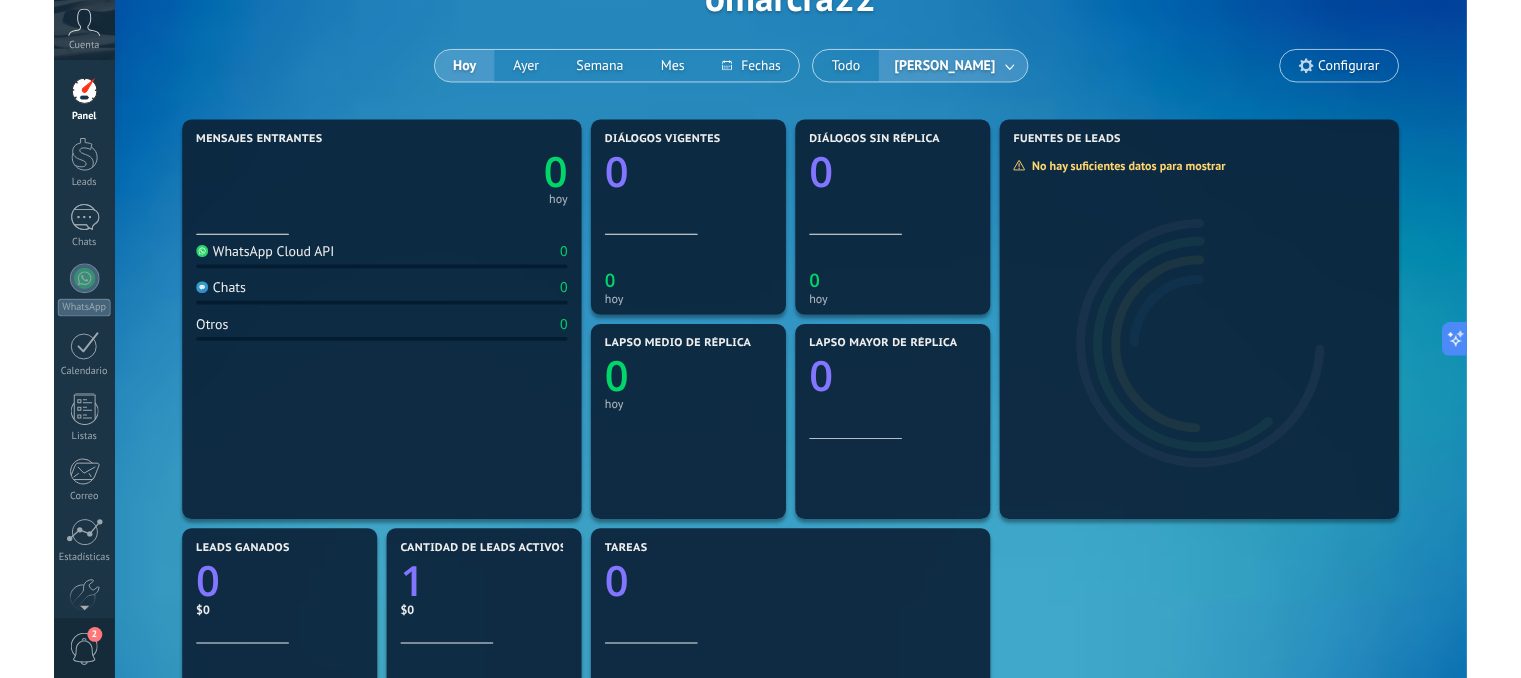 scroll, scrollTop: 100, scrollLeft: 0, axis: vertical 